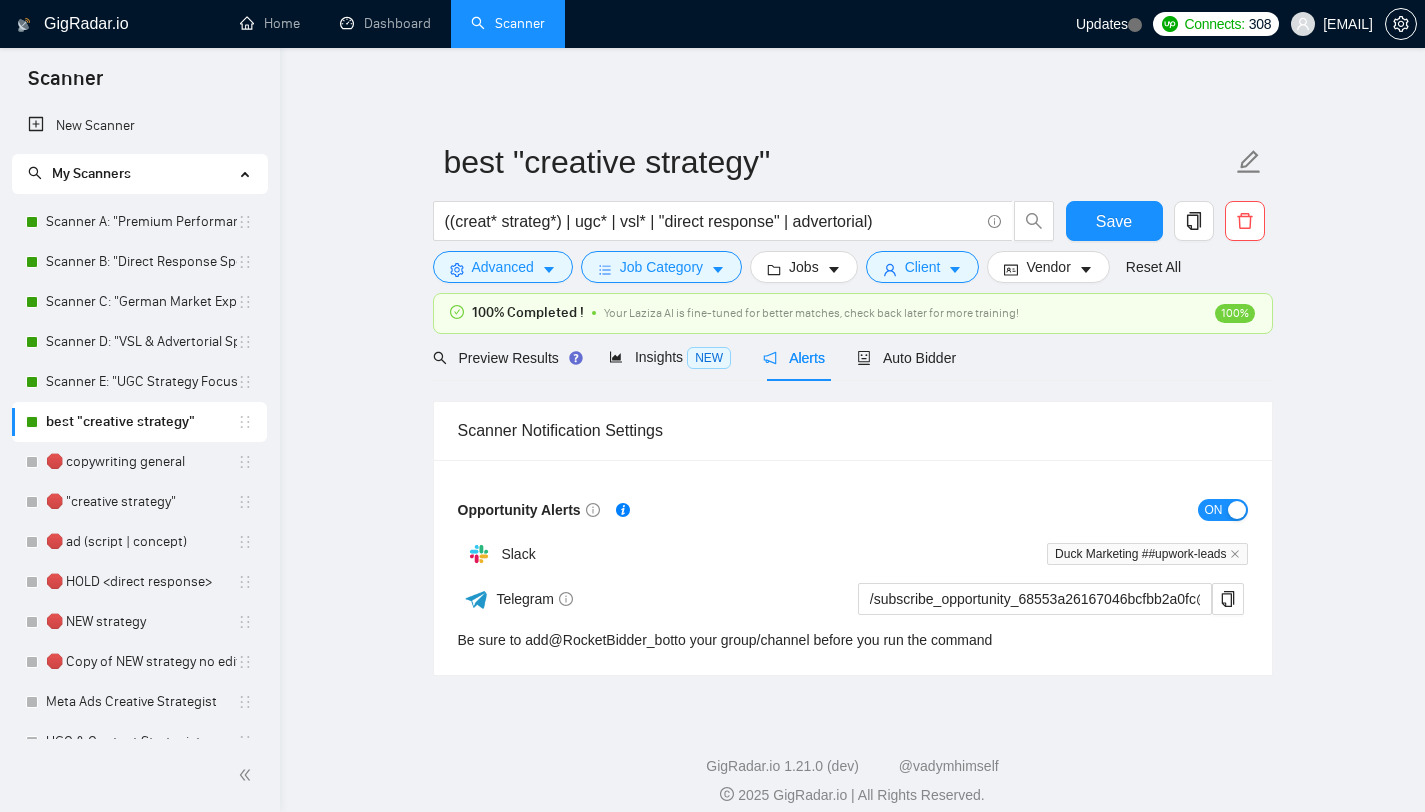scroll, scrollTop: 0, scrollLeft: 0, axis: both 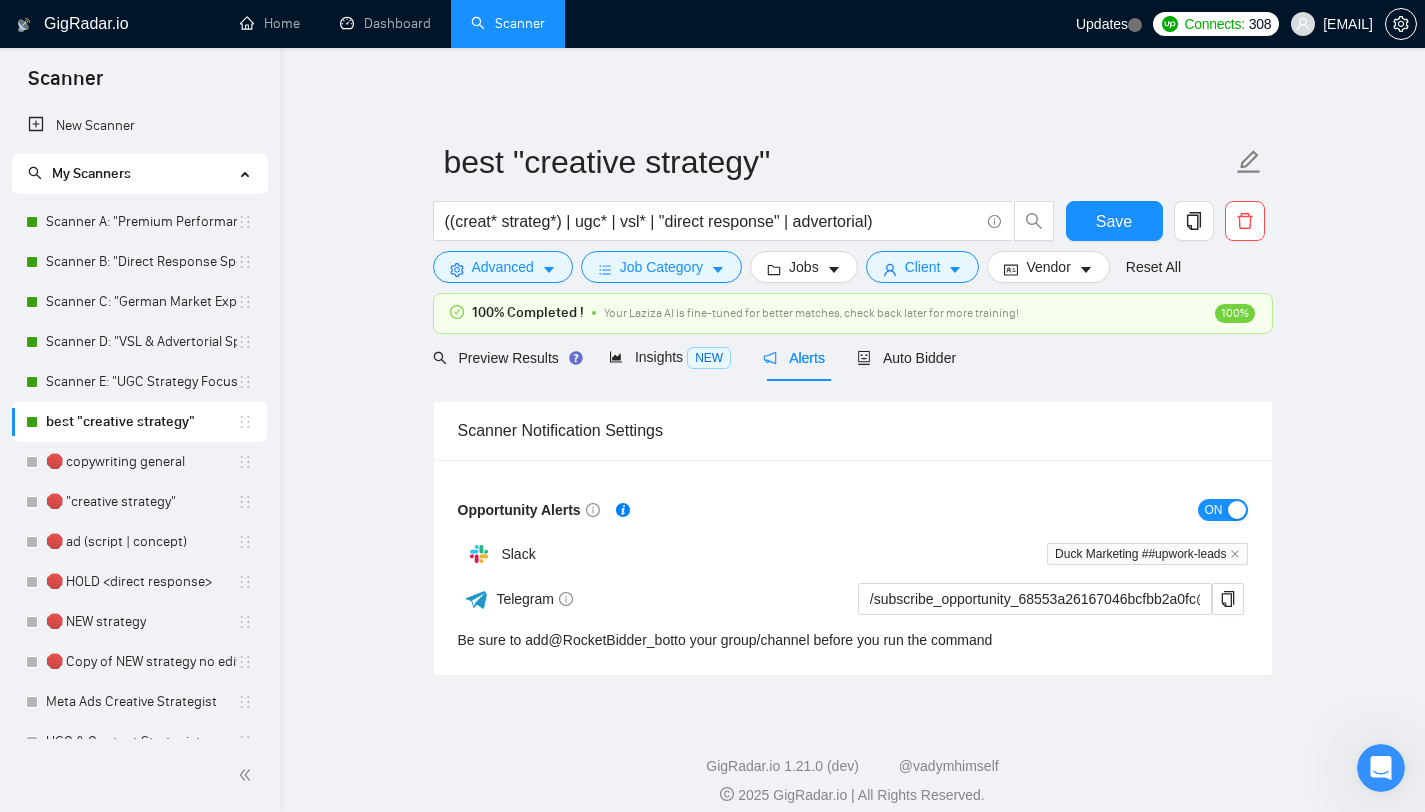 click on "GigRadar.io" at bounding box center (86, 24) 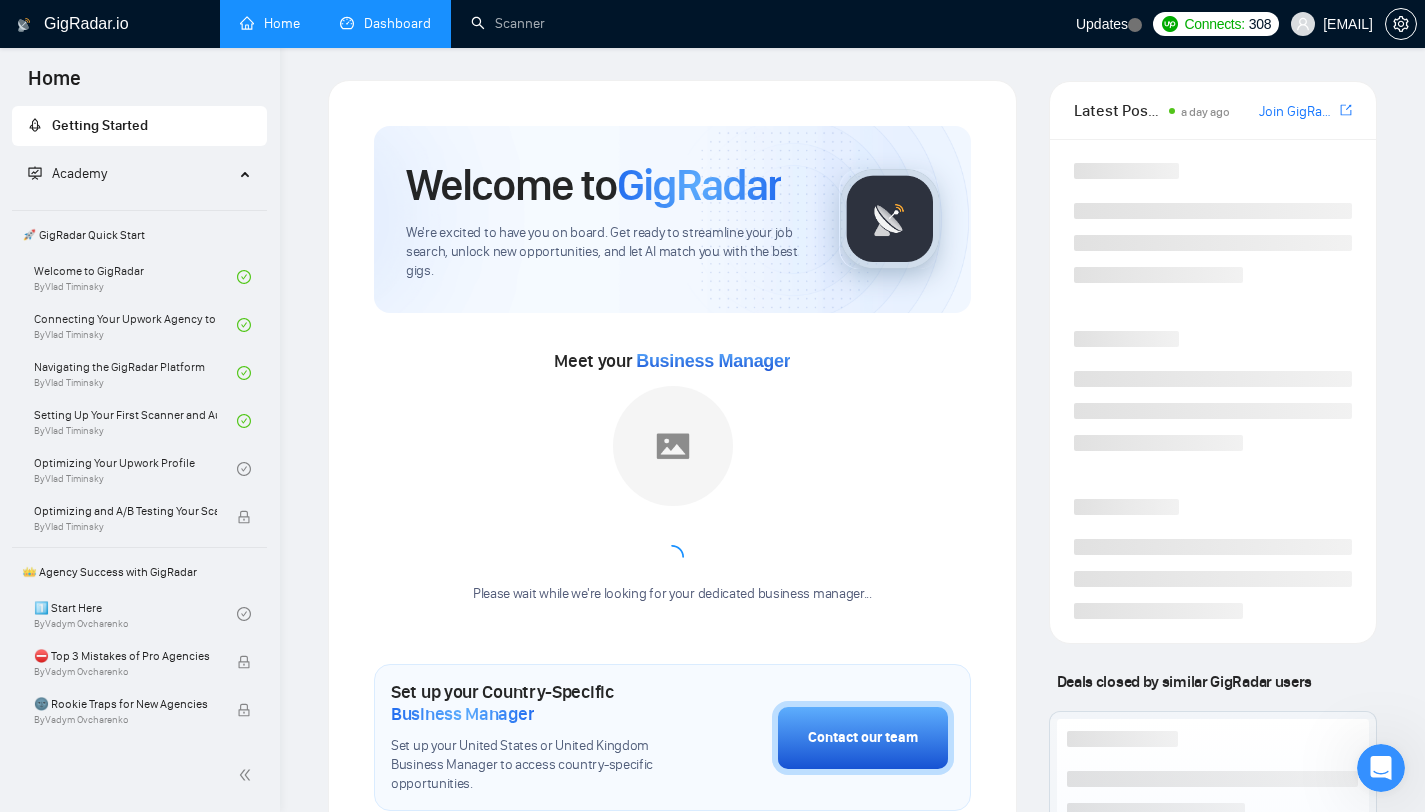 click on "Dashboard" at bounding box center [385, 23] 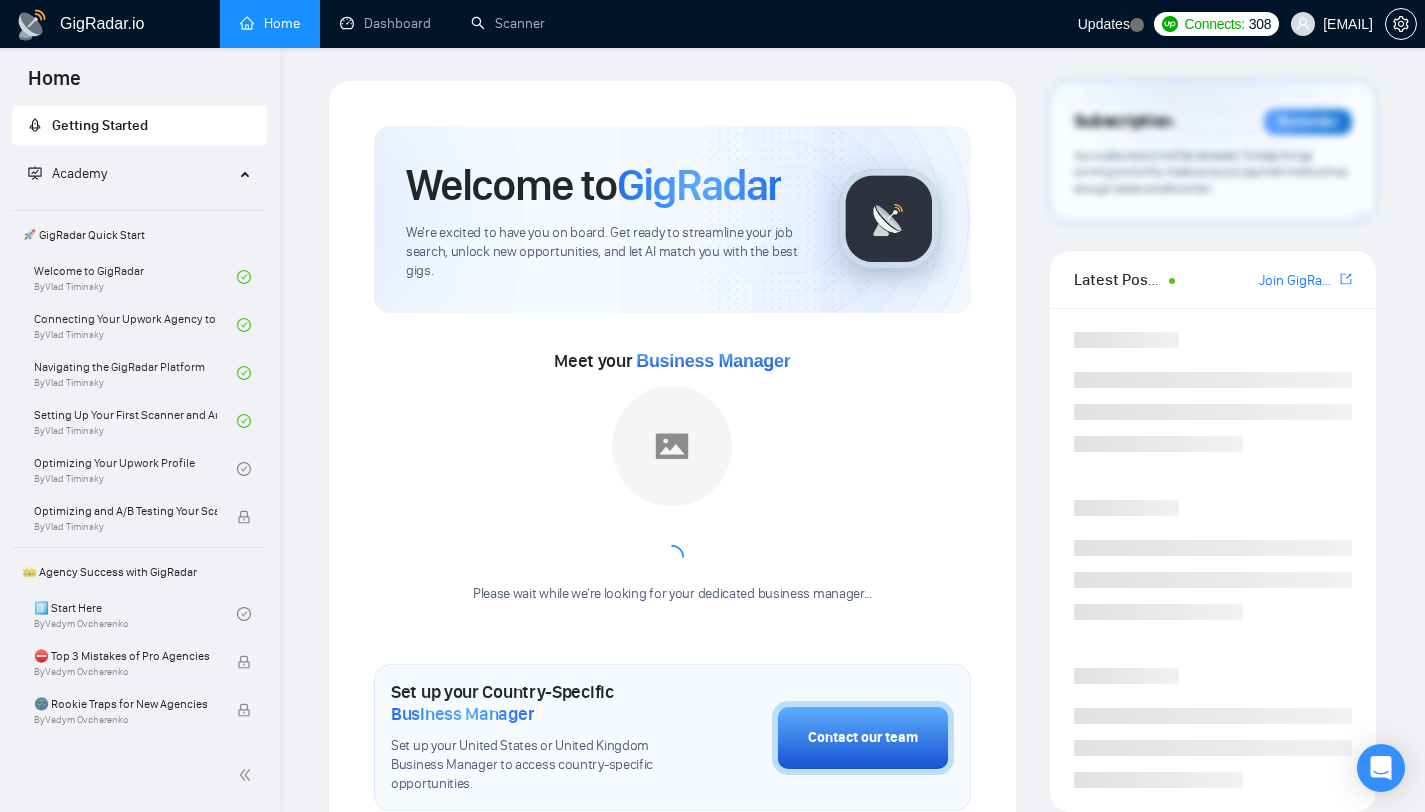 scroll, scrollTop: 0, scrollLeft: 0, axis: both 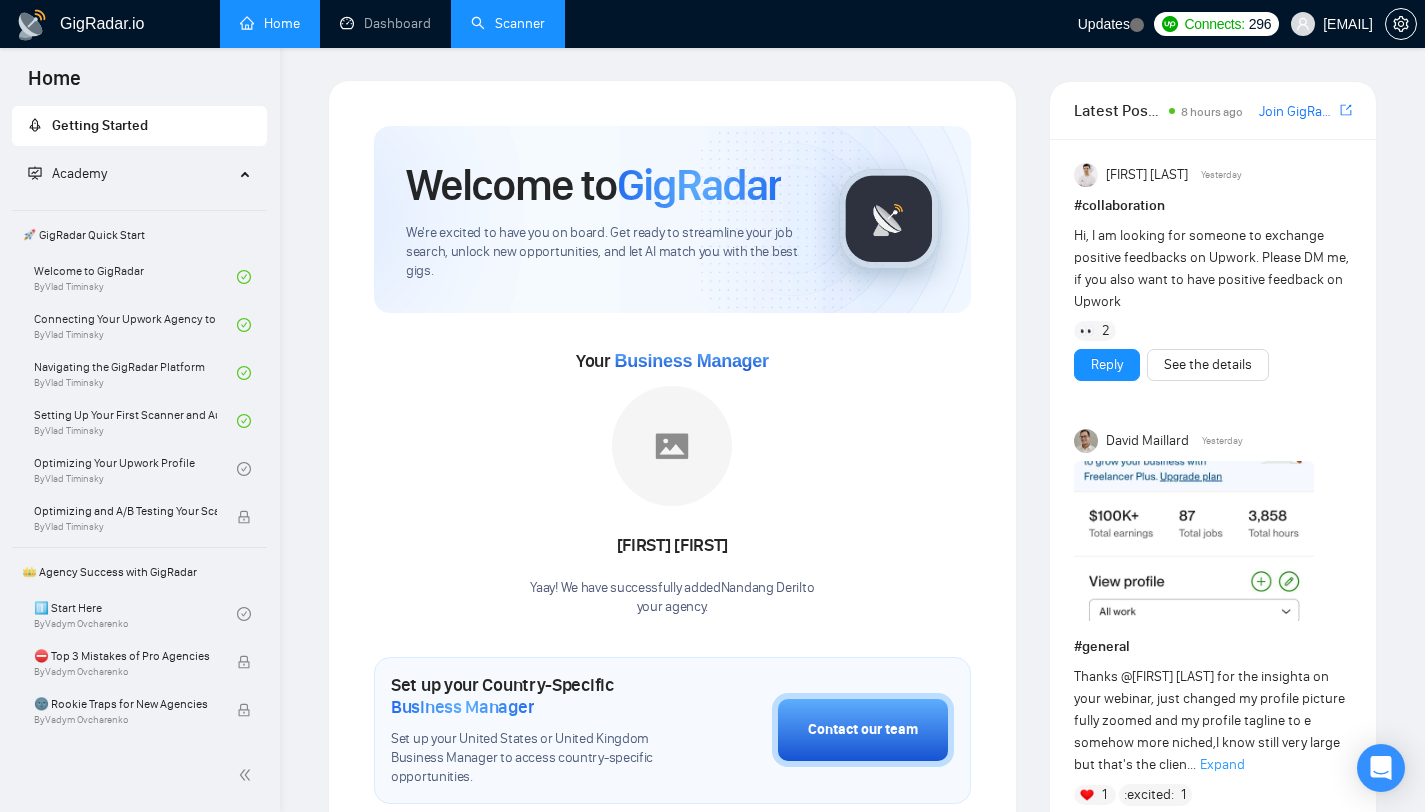 click on "Scanner" at bounding box center [508, 23] 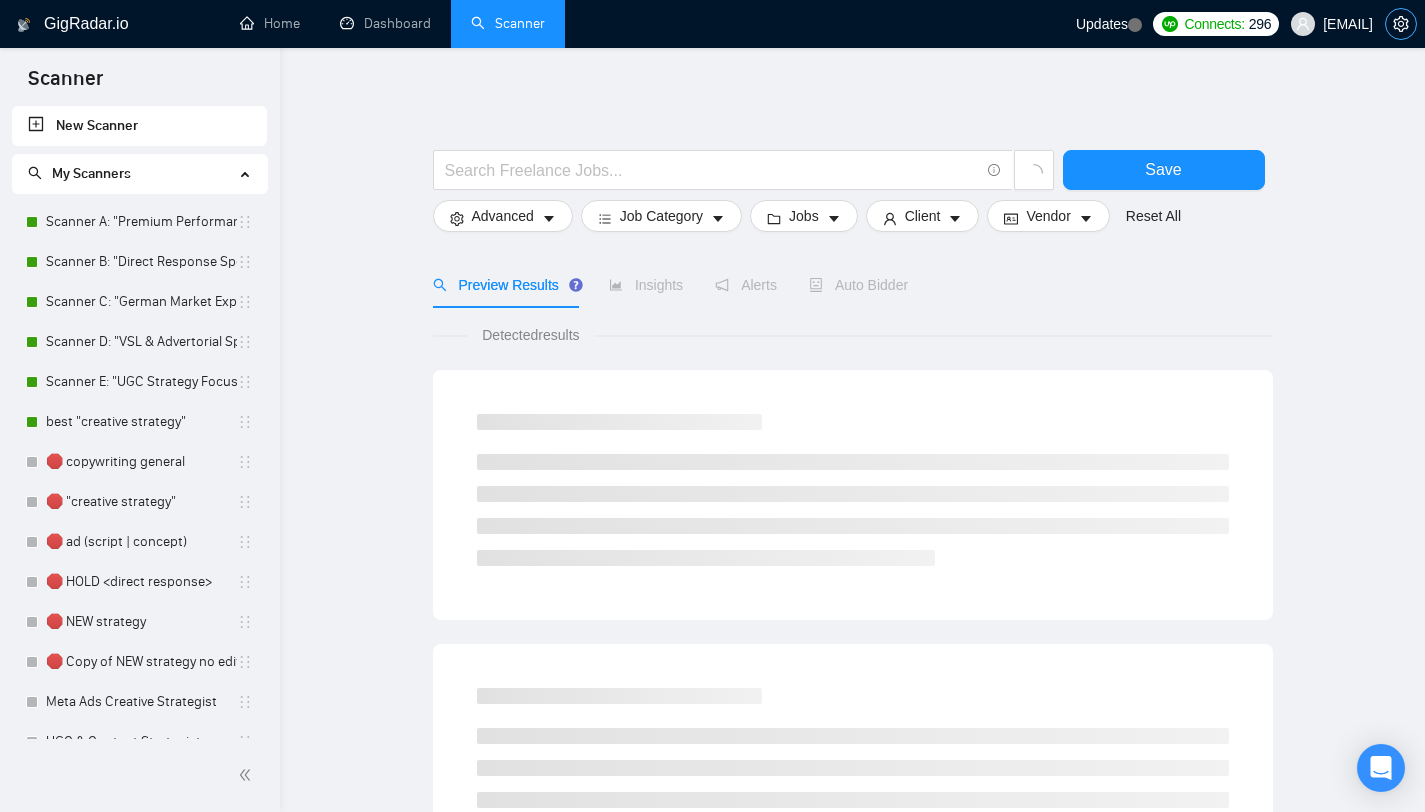 click 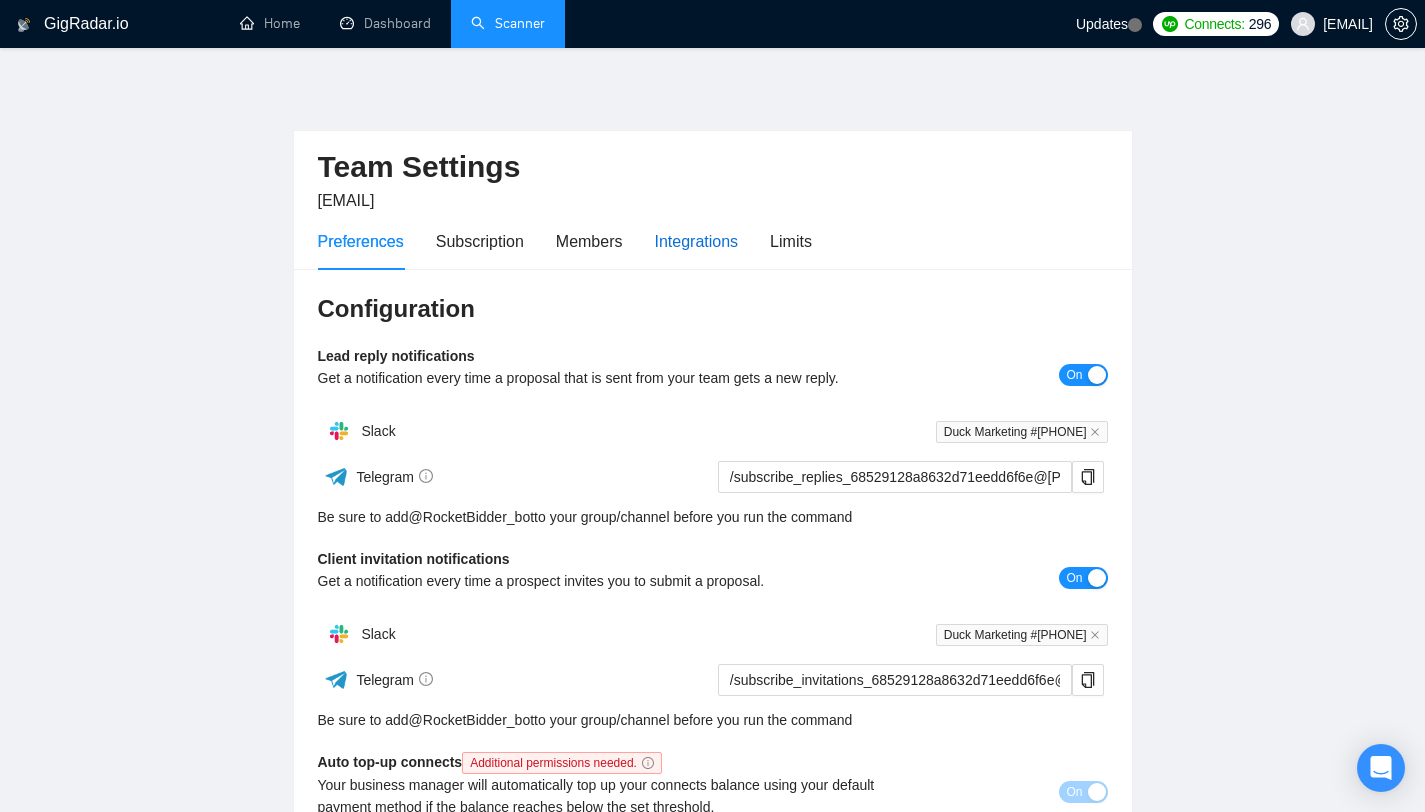 click on "Integrations" at bounding box center (697, 241) 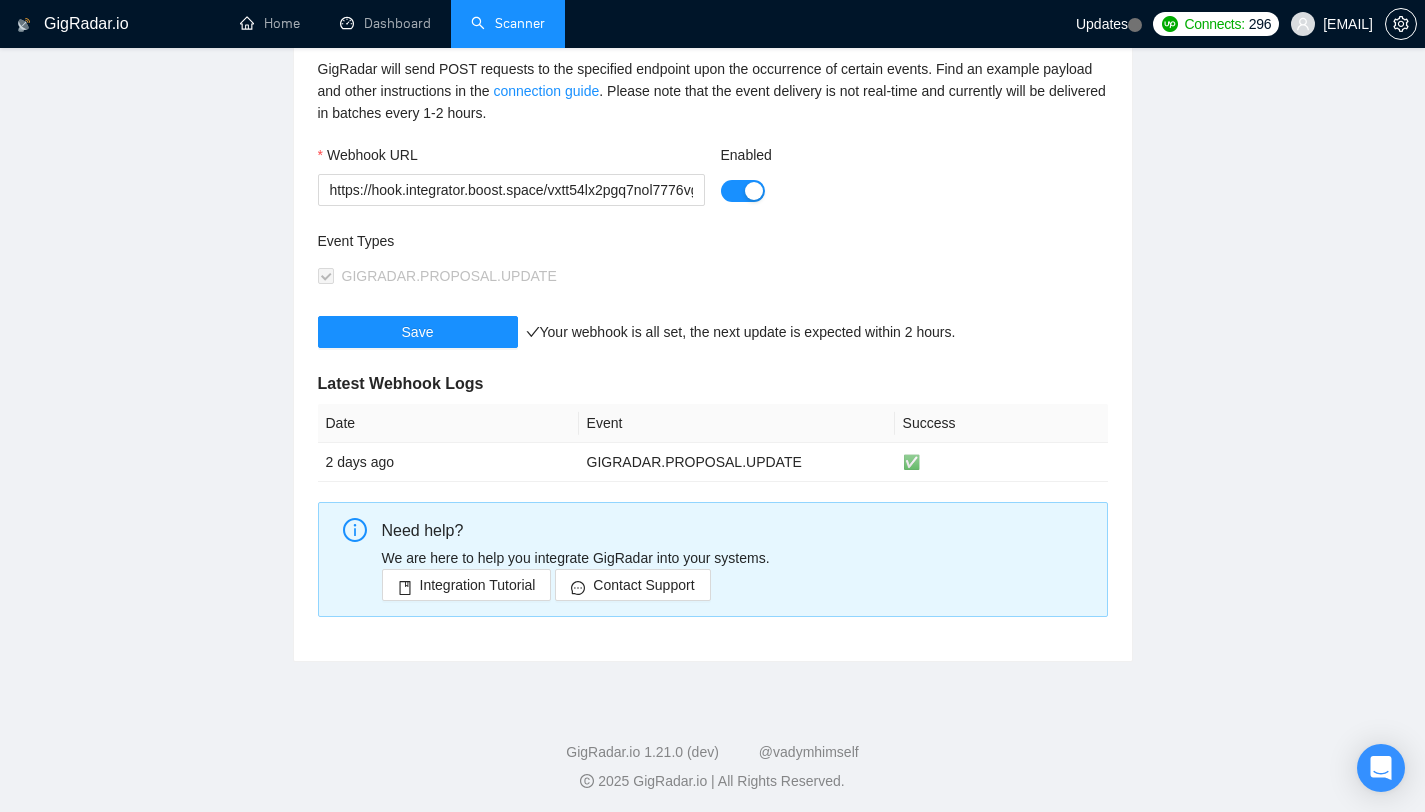 scroll, scrollTop: 296, scrollLeft: 0, axis: vertical 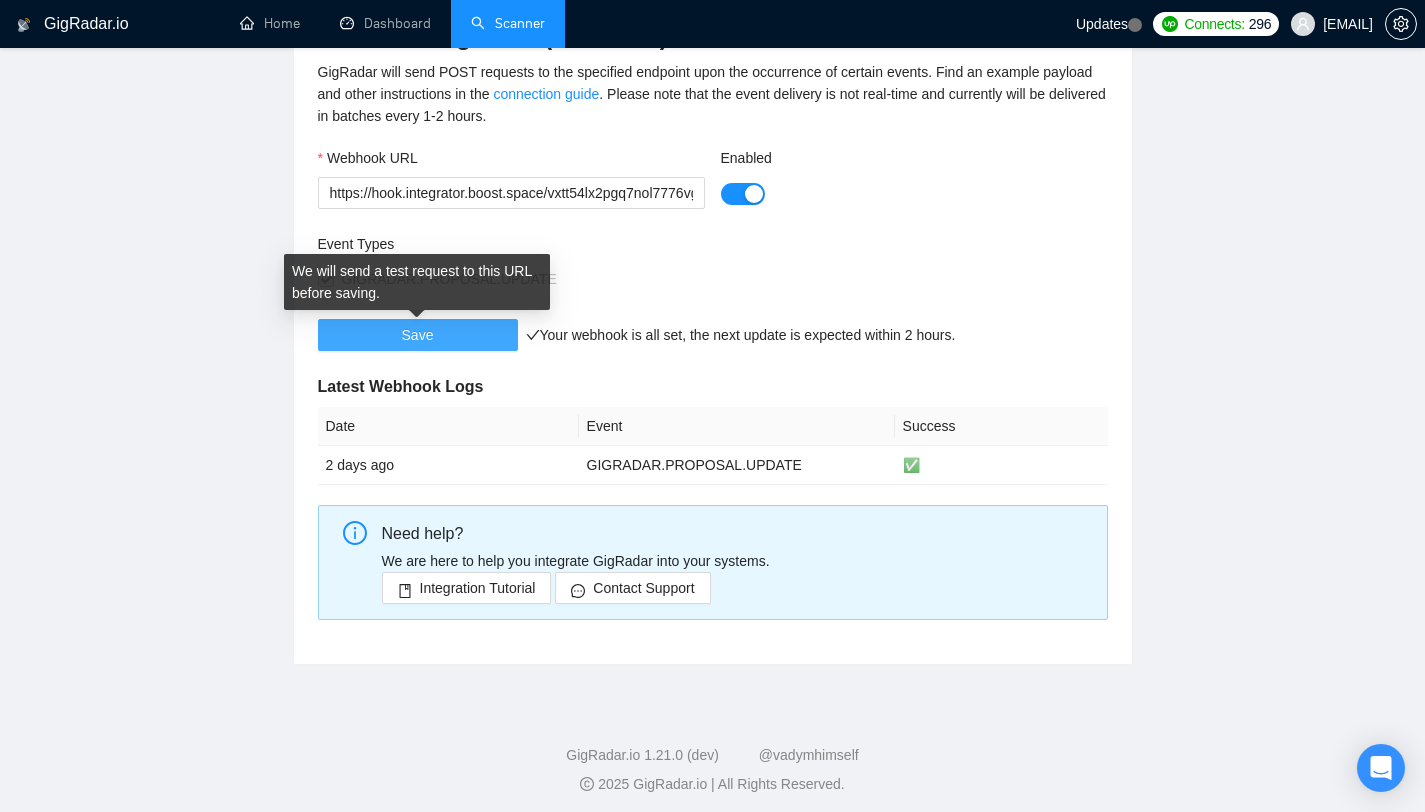 click on "Save" at bounding box center (418, 335) 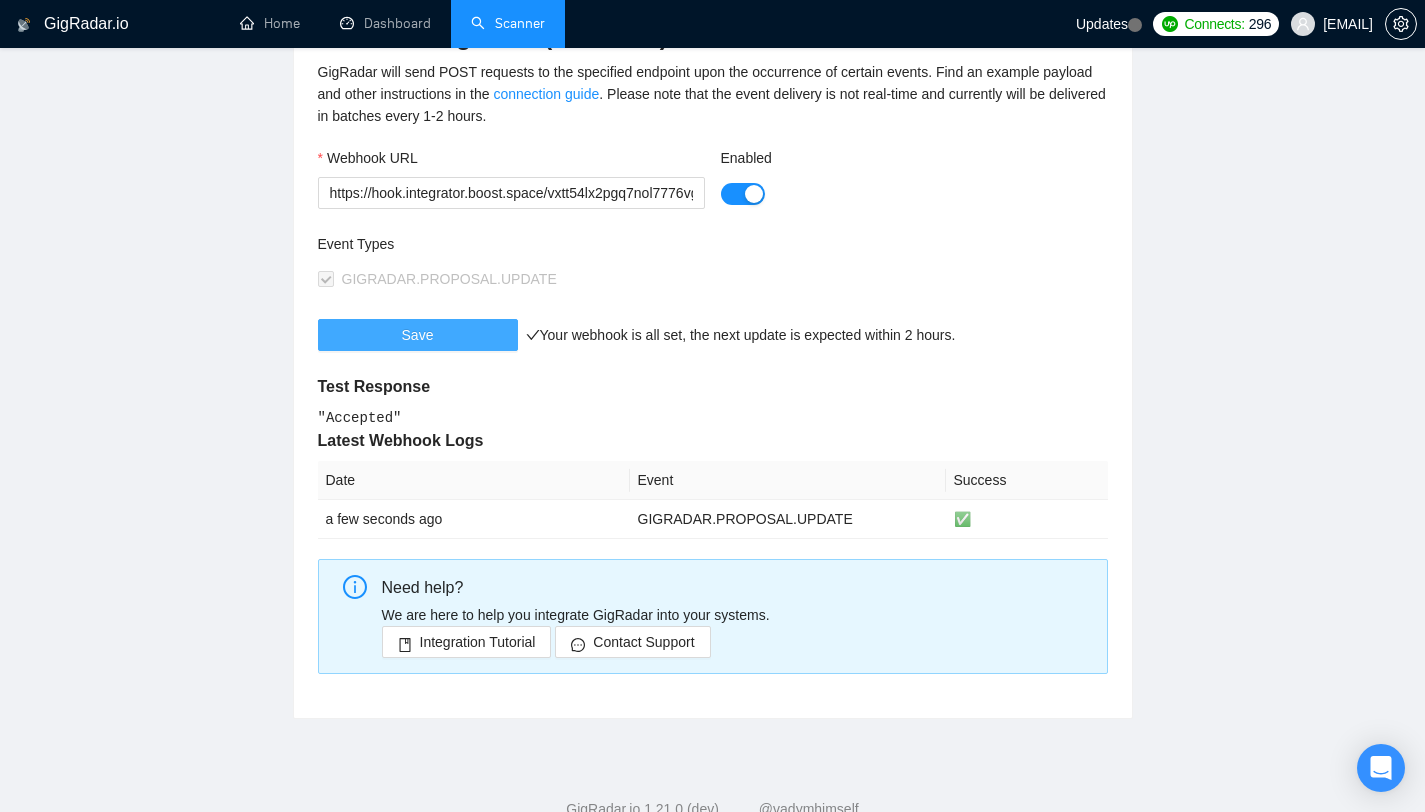 type 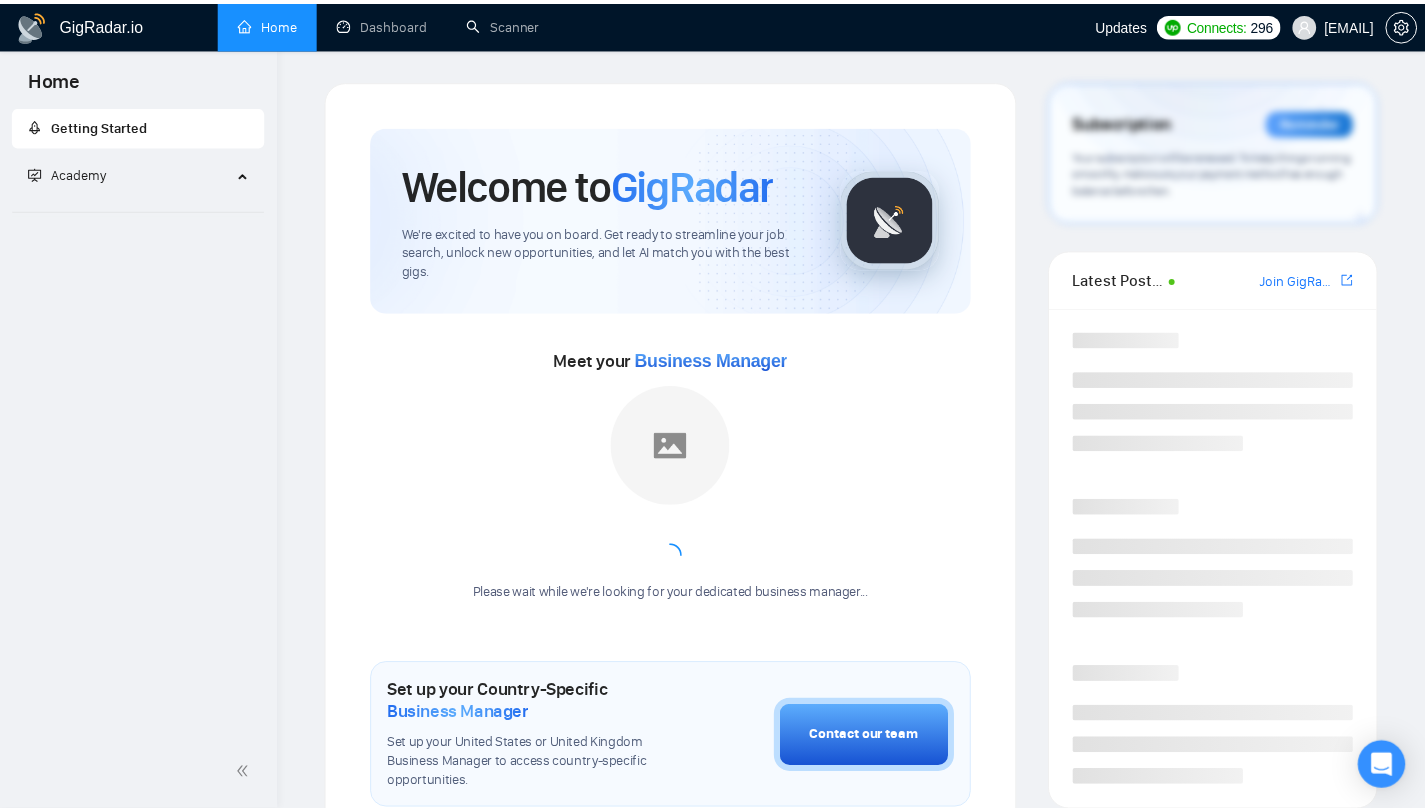 scroll, scrollTop: 0, scrollLeft: 0, axis: both 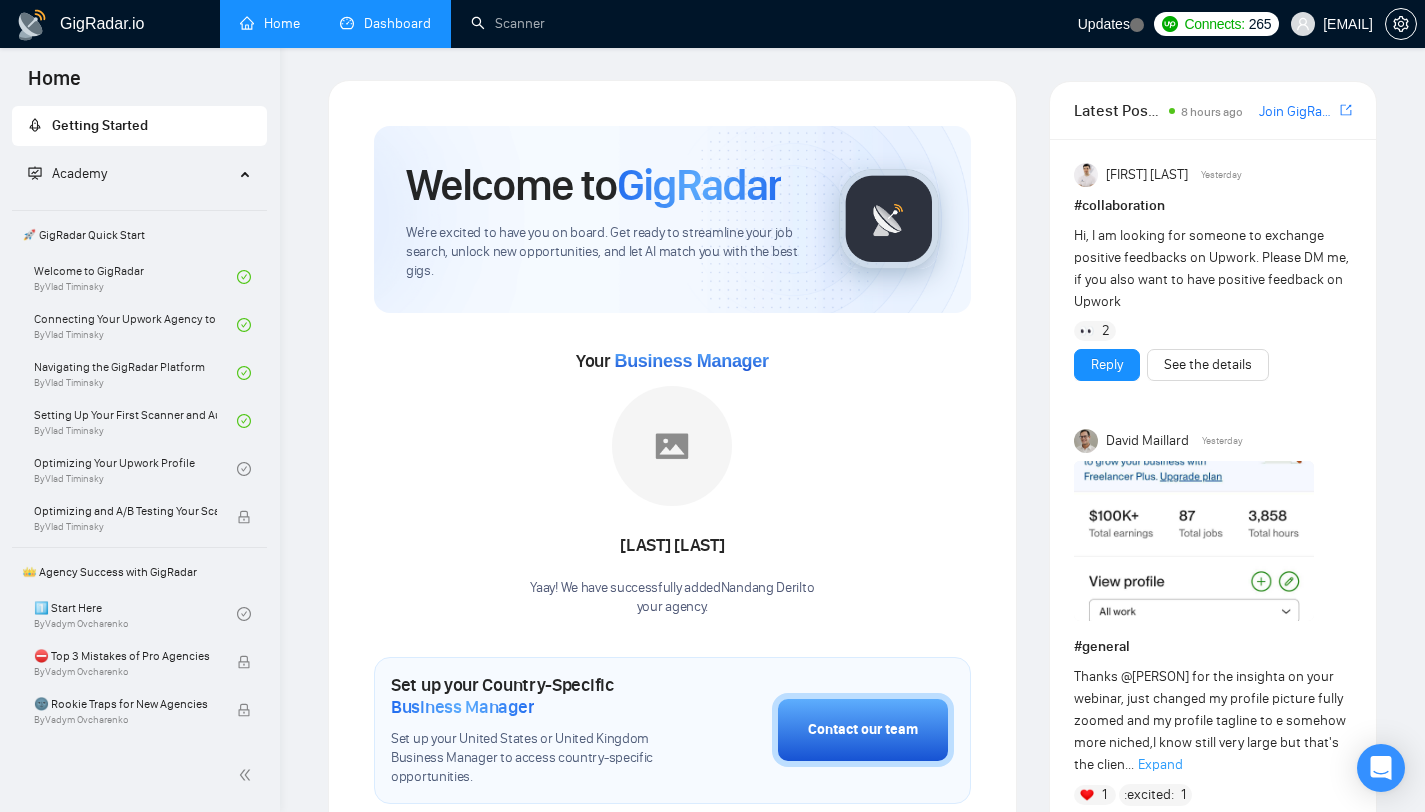 click on "Dashboard" at bounding box center [385, 23] 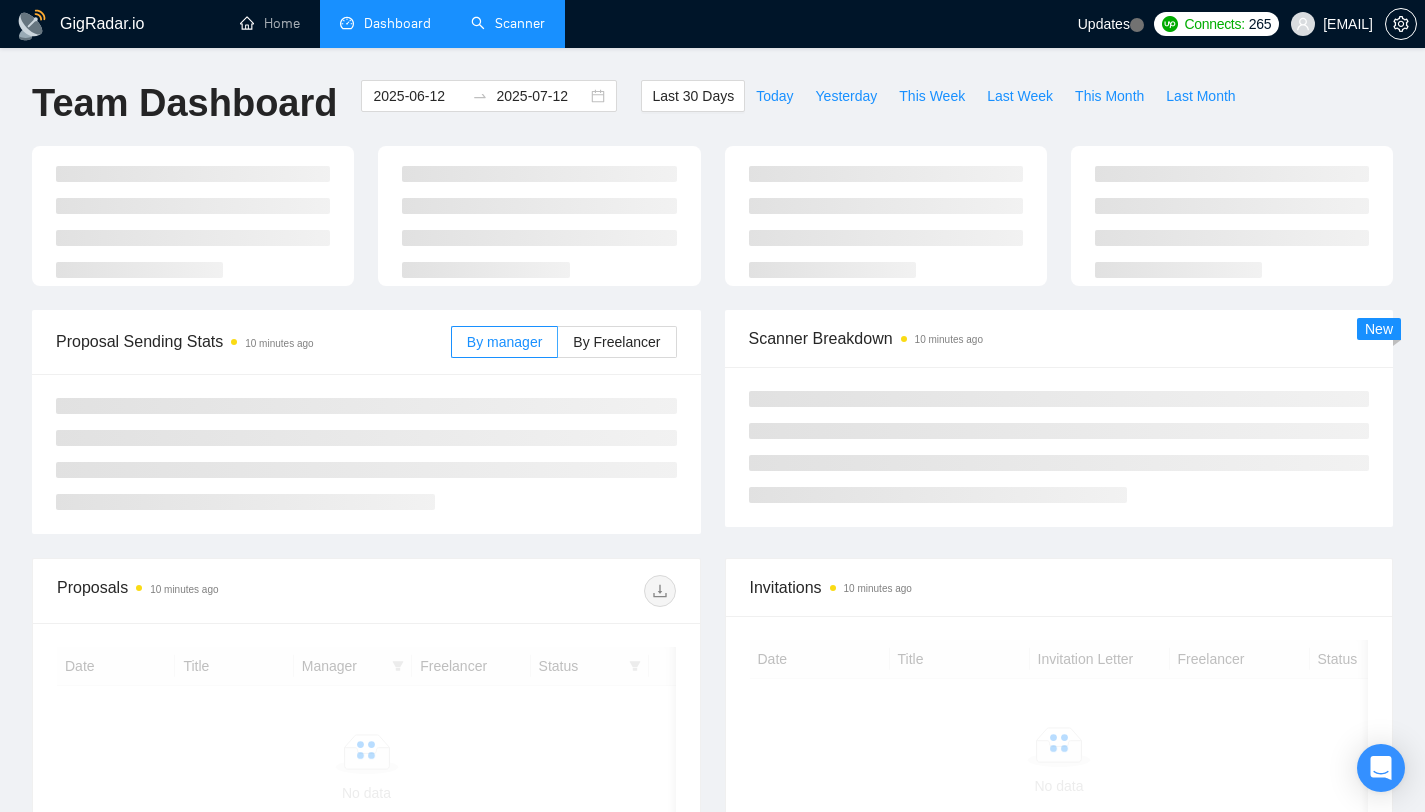 click on "Scanner" at bounding box center [508, 23] 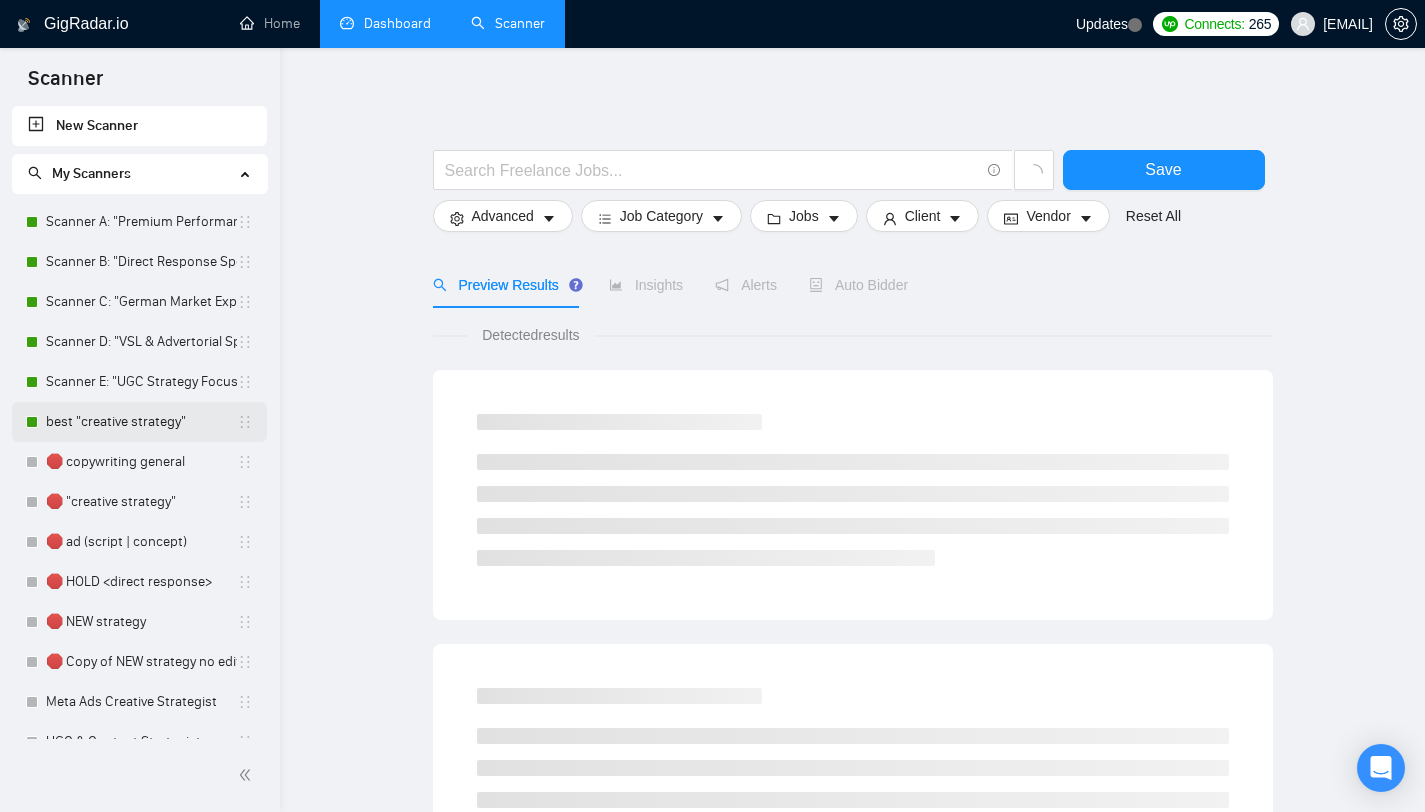 click on "best "creative strategy"" at bounding box center (141, 422) 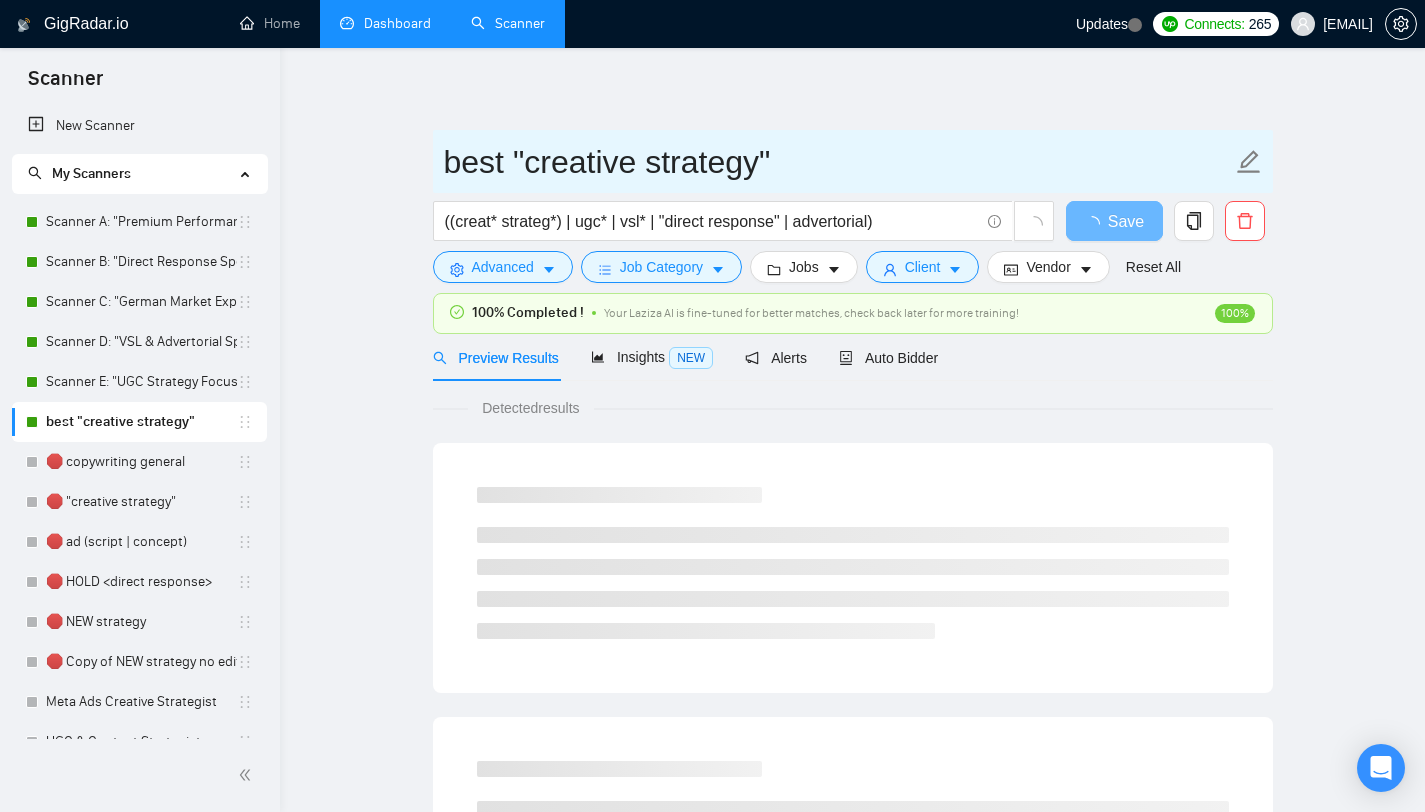 click on "best "creative strategy"" at bounding box center (838, 162) 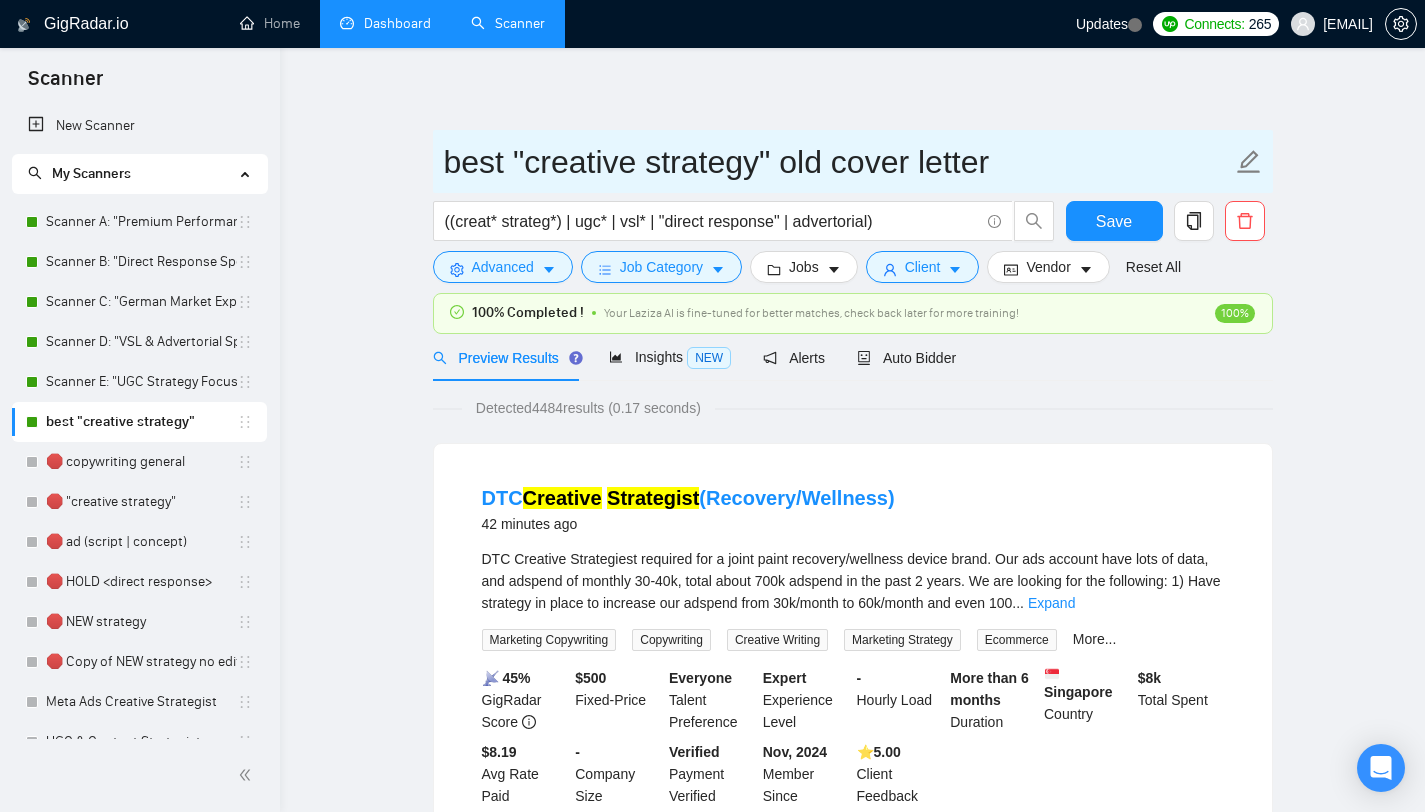type on "best "creative strategy" old cover letter" 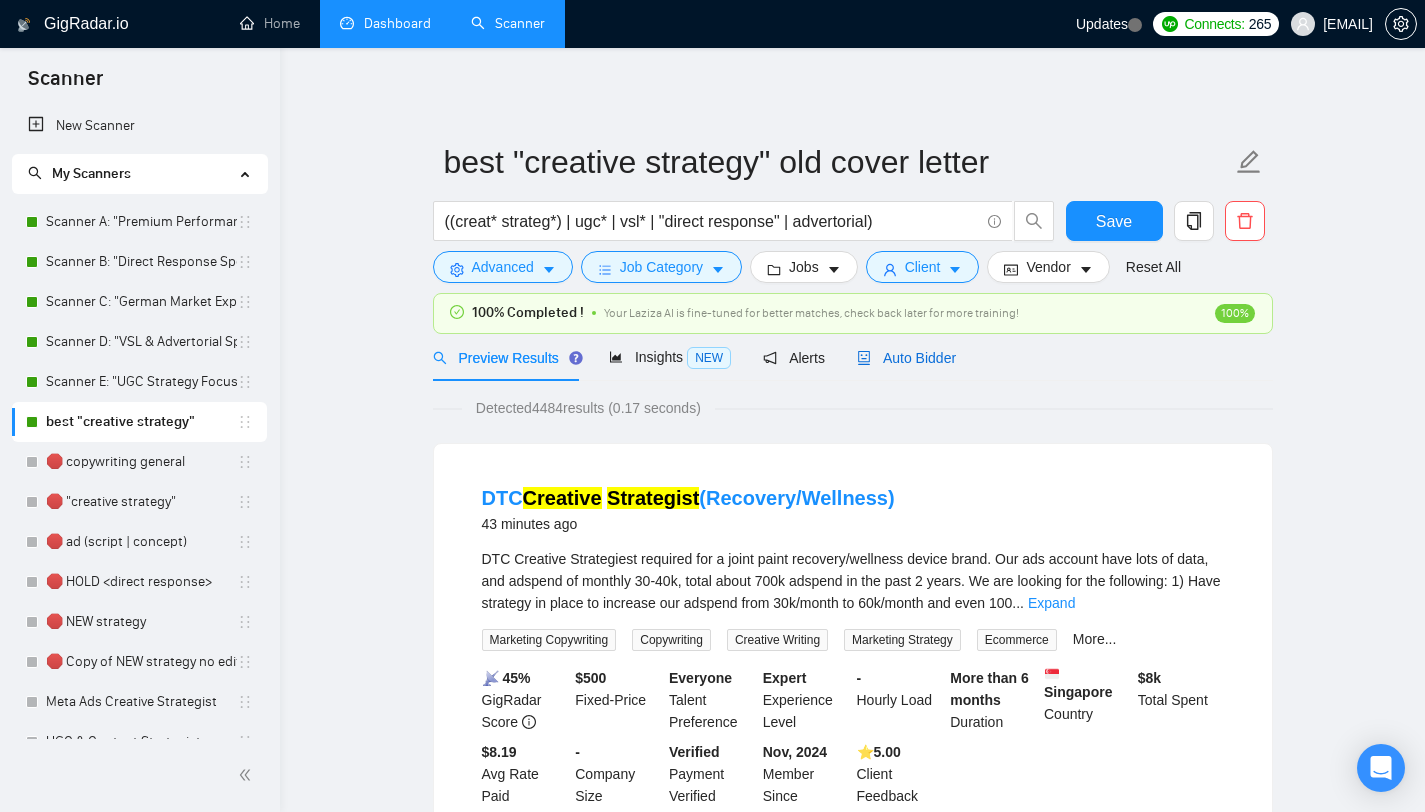 click on "Auto Bidder" at bounding box center [906, 358] 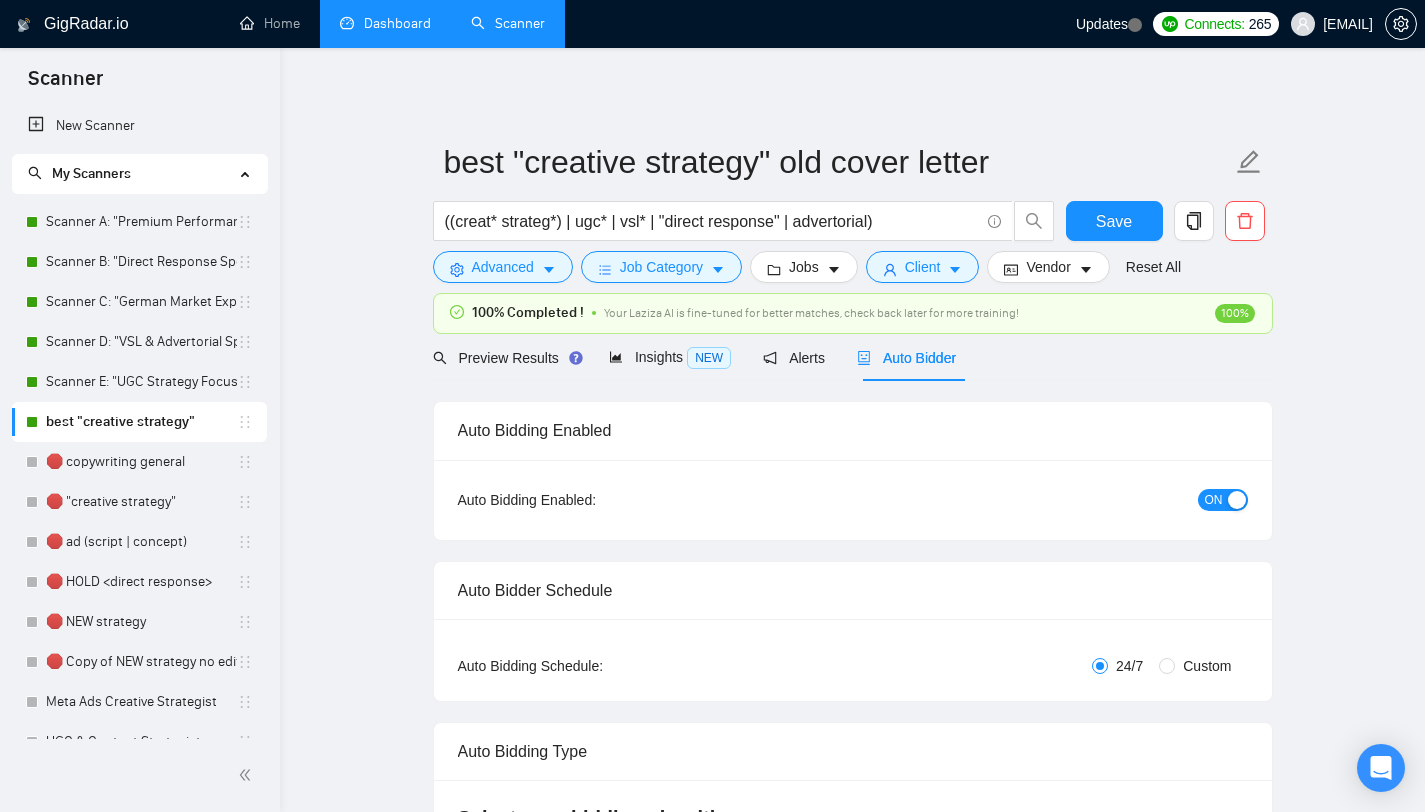 type 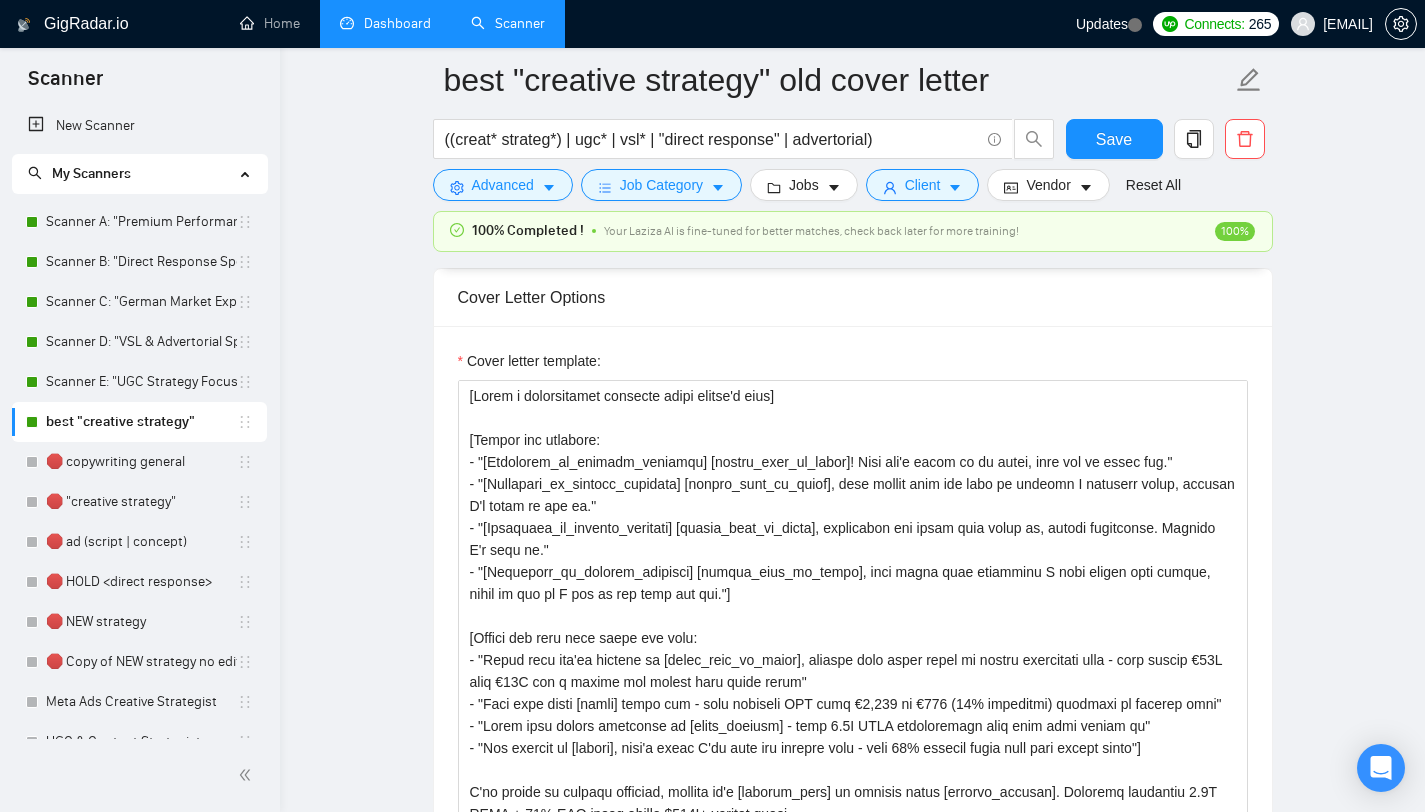 scroll, scrollTop: 1727, scrollLeft: 0, axis: vertical 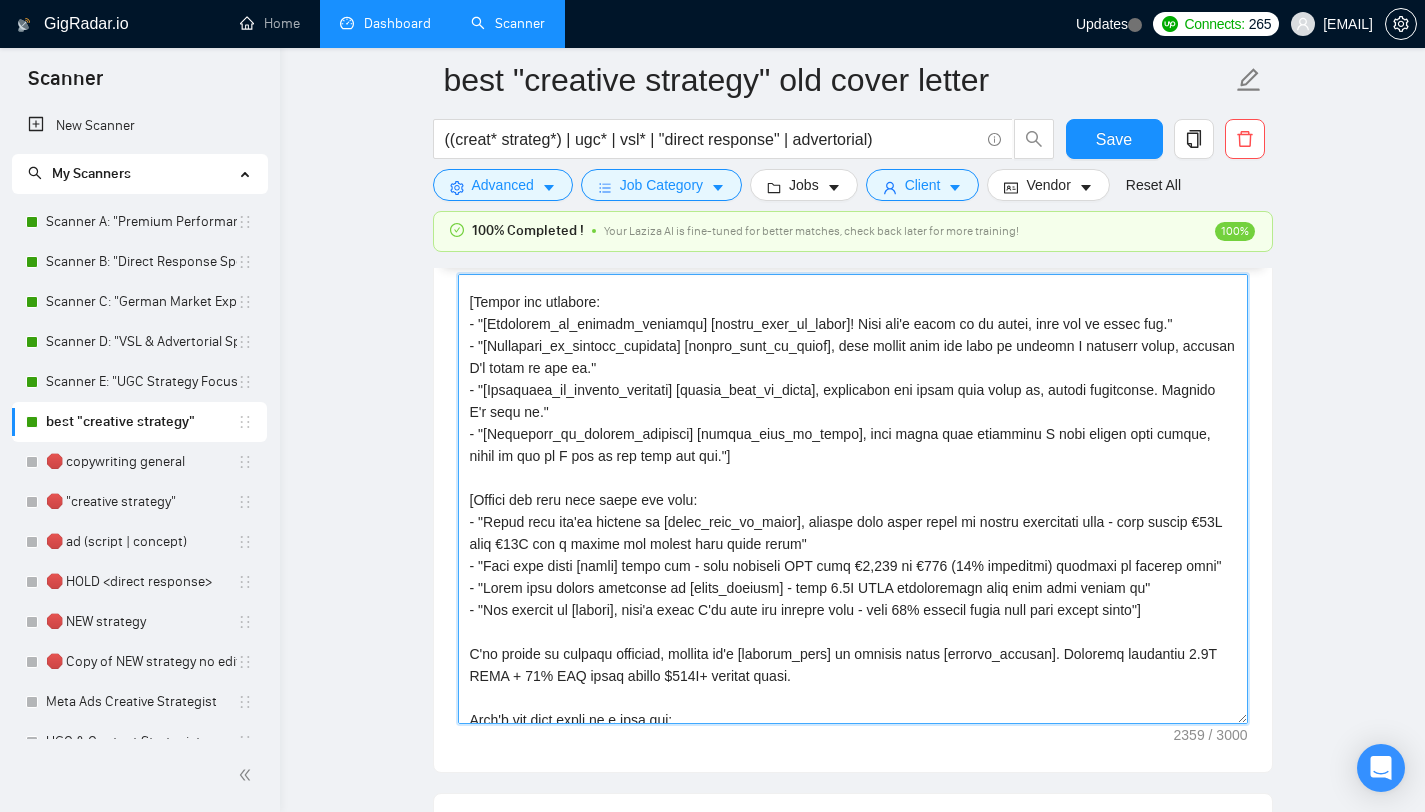 click on "Cover letter template:" at bounding box center (853, 499) 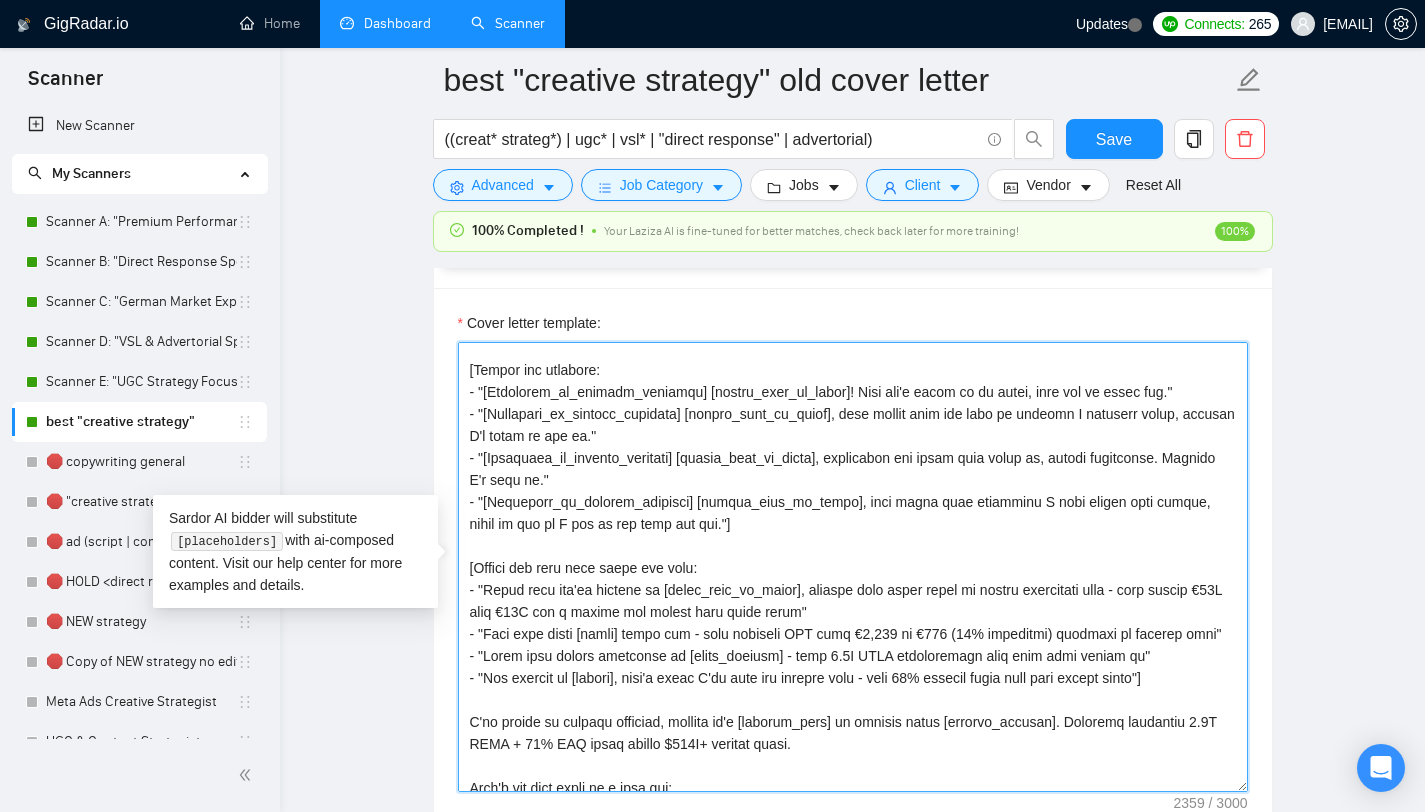 click on "Cover letter template:" at bounding box center [853, 567] 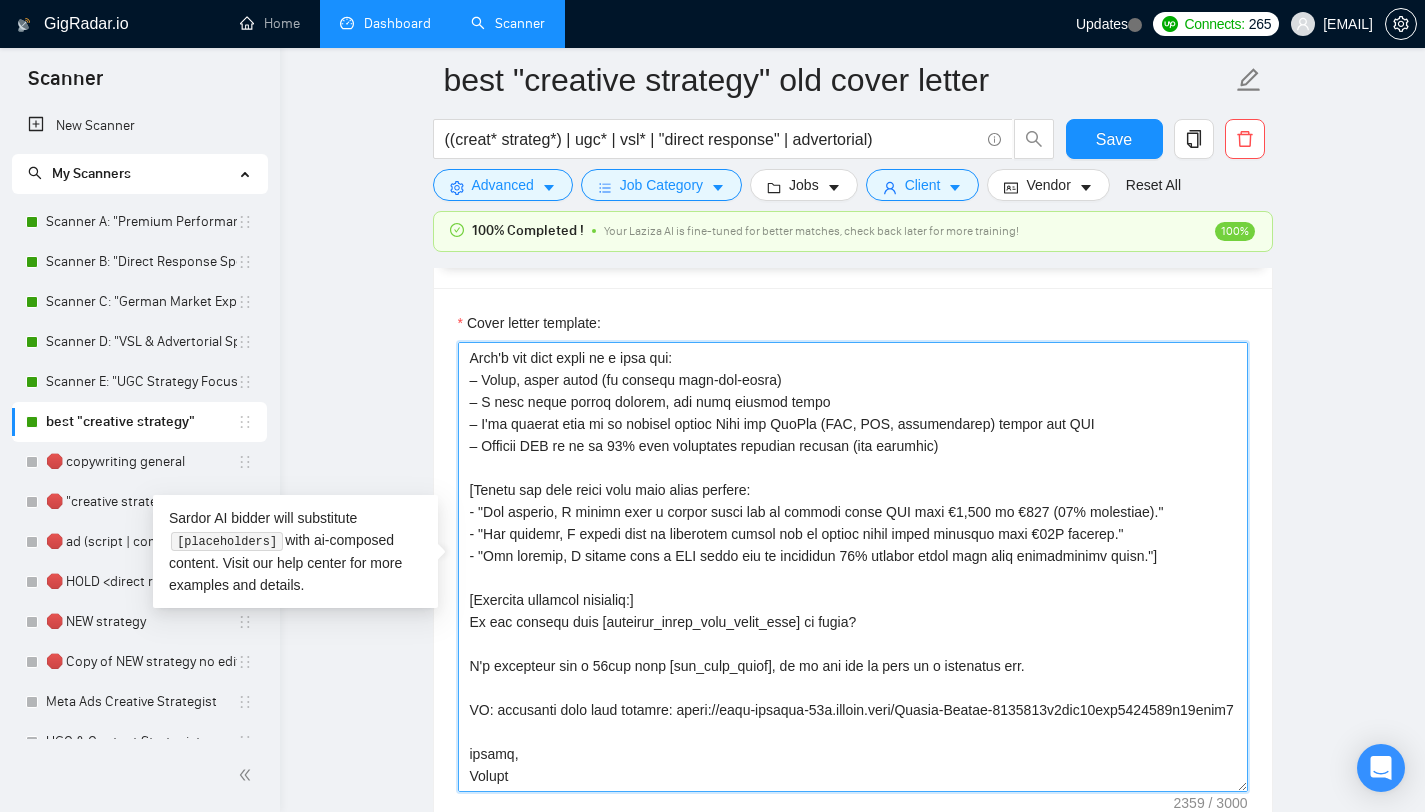 scroll, scrollTop: 506, scrollLeft: 0, axis: vertical 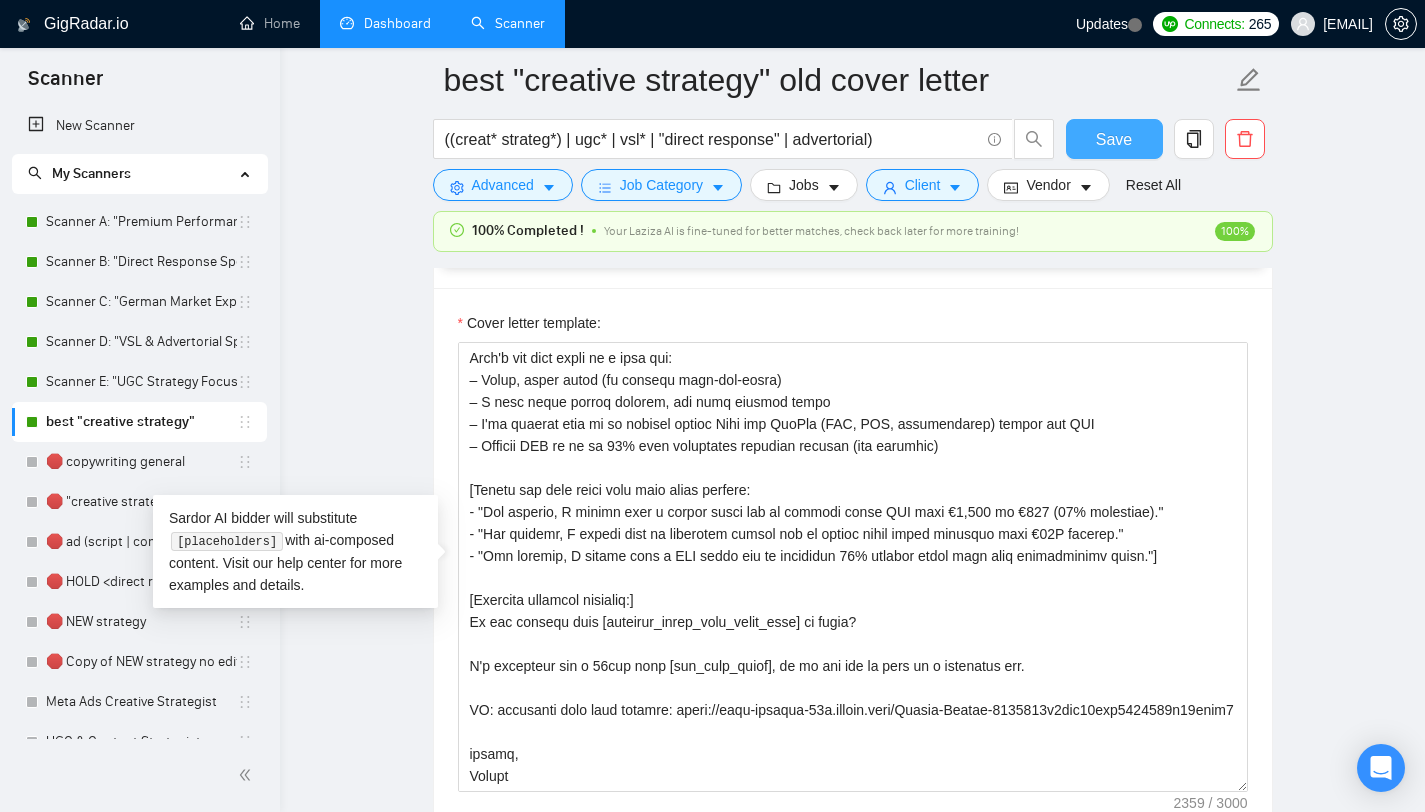 click on "Save" at bounding box center (1114, 139) 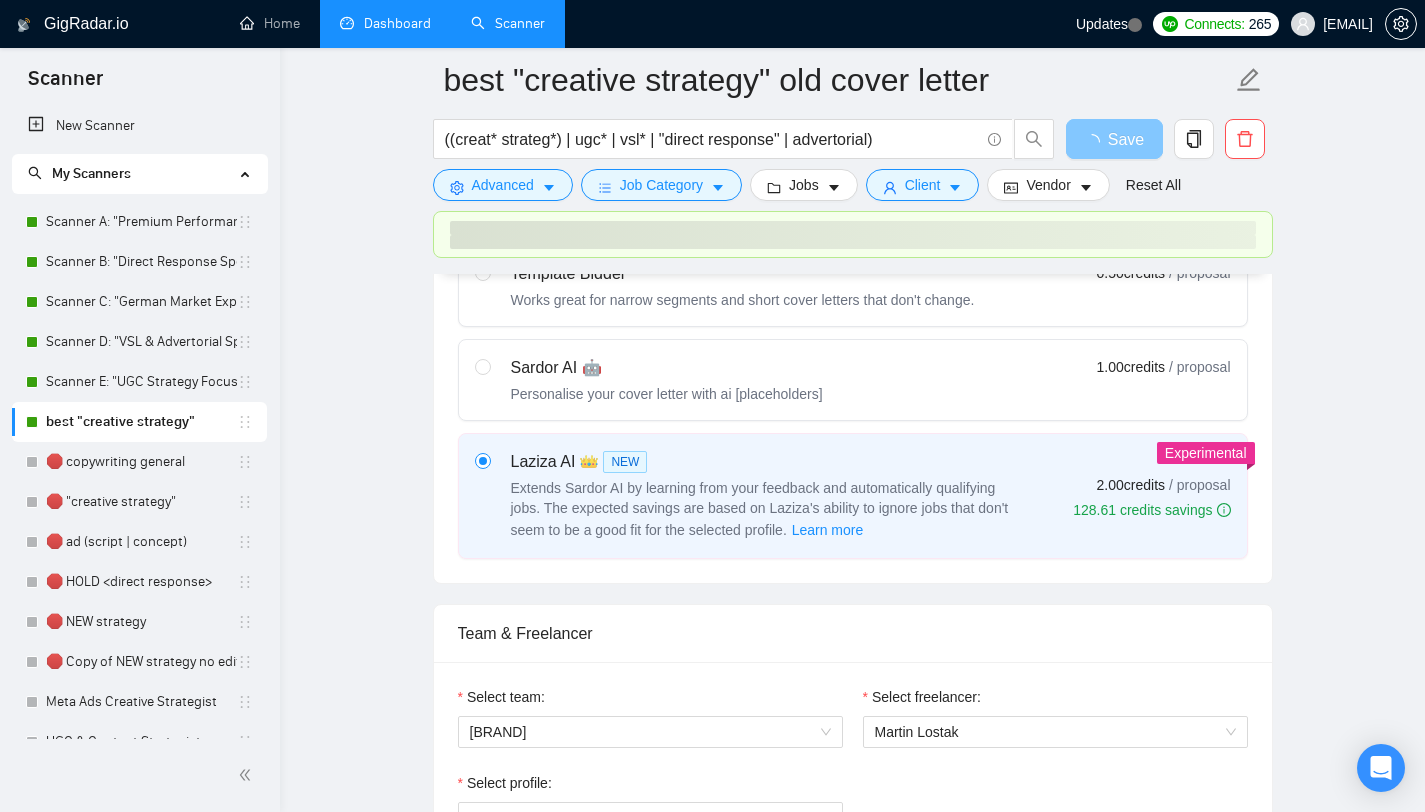 scroll, scrollTop: 639, scrollLeft: 0, axis: vertical 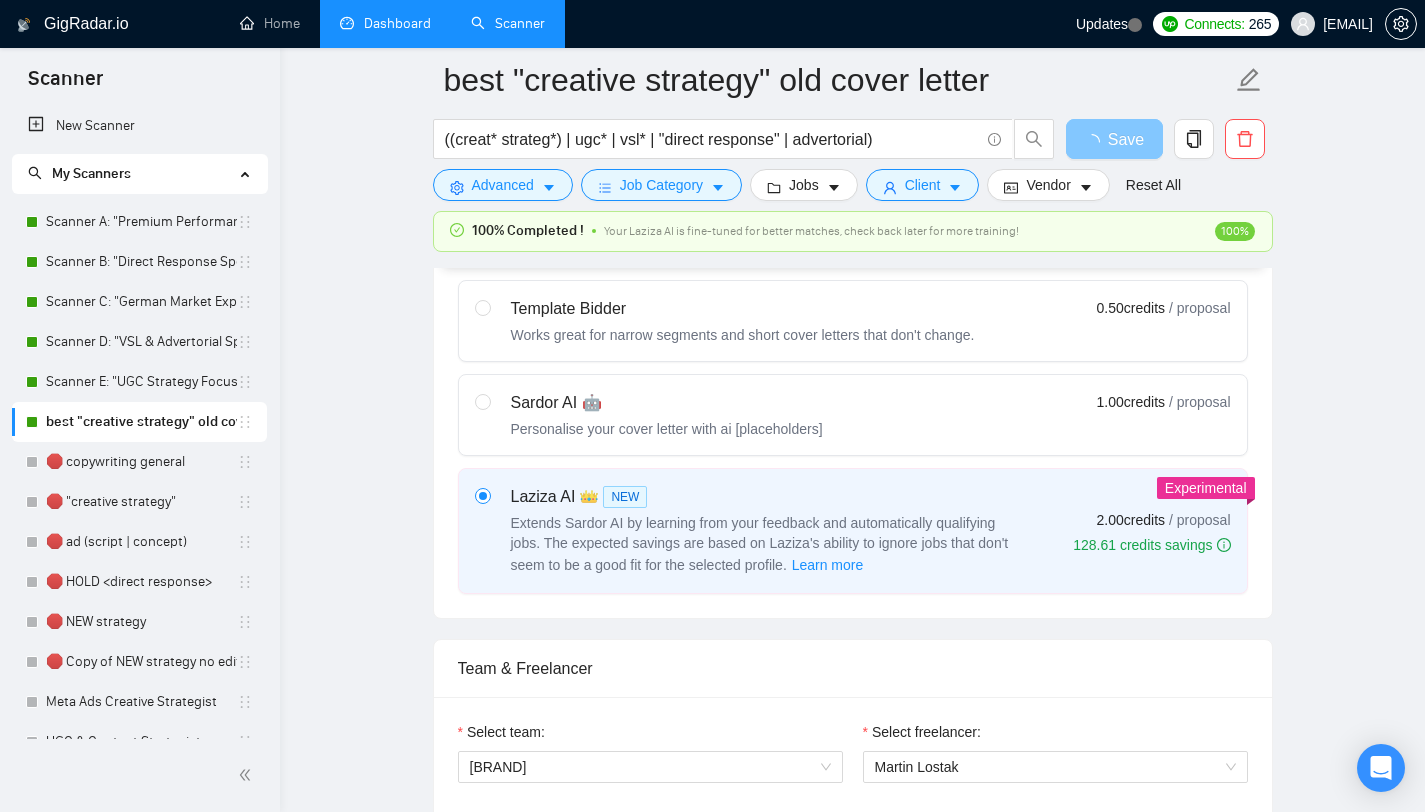 type 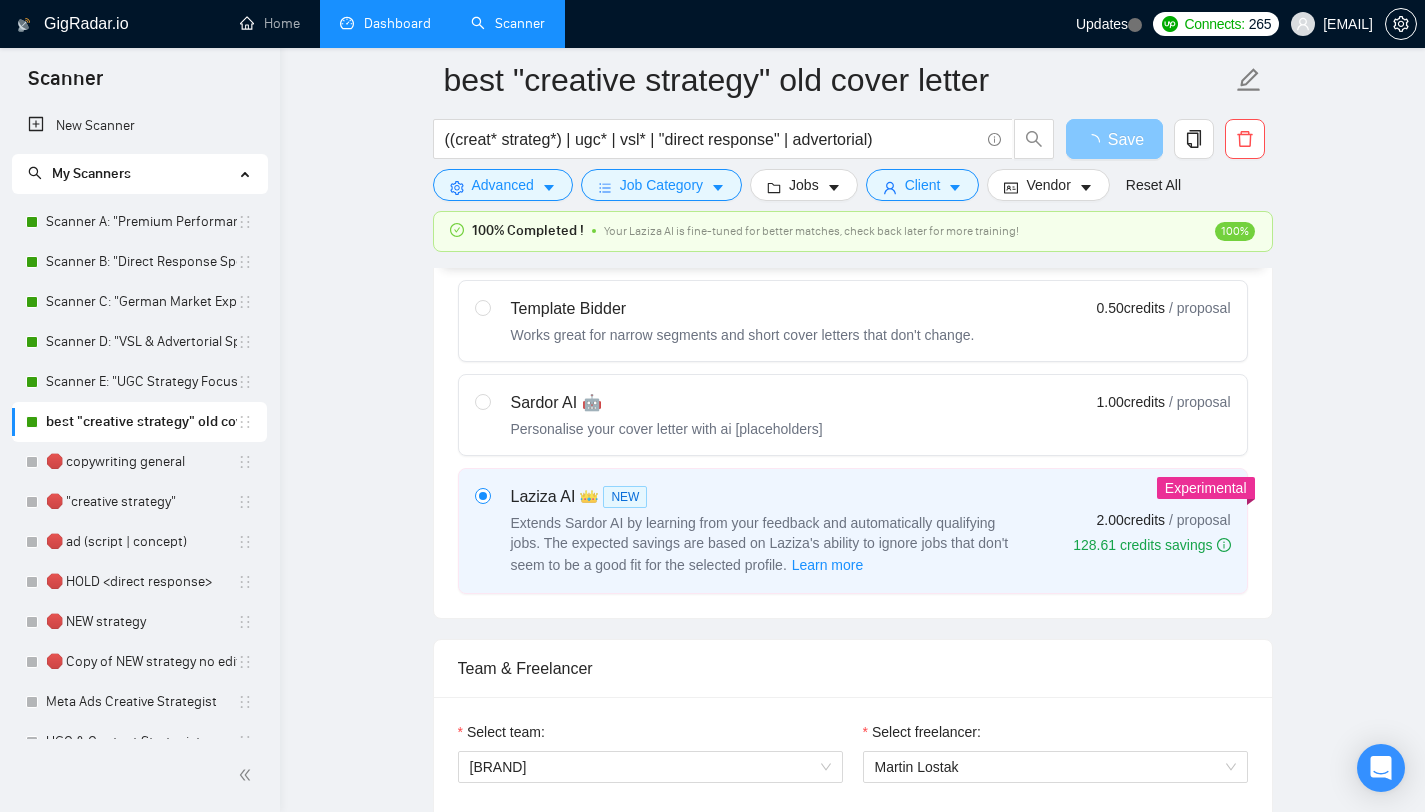 scroll, scrollTop: 0, scrollLeft: 0, axis: both 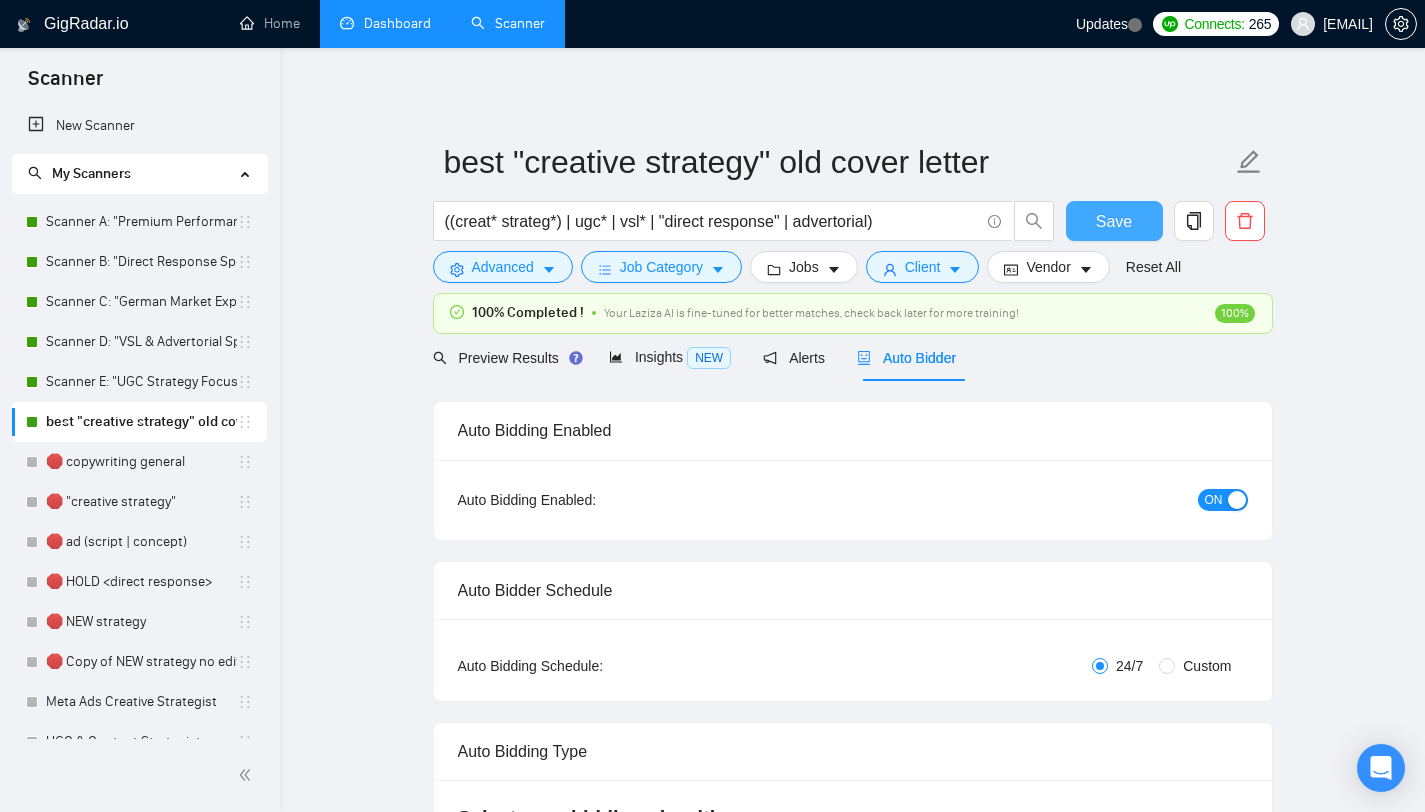 type 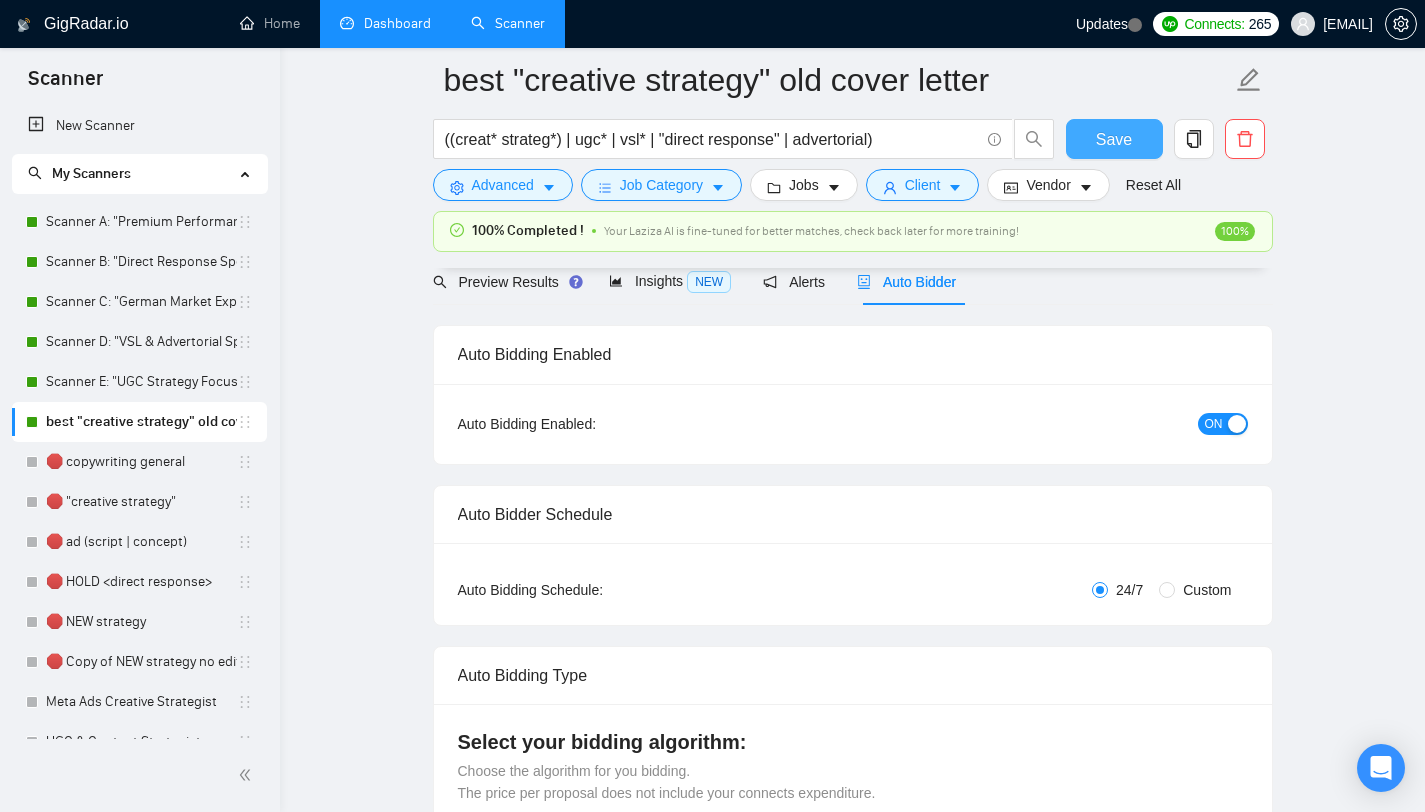 scroll, scrollTop: 116, scrollLeft: 0, axis: vertical 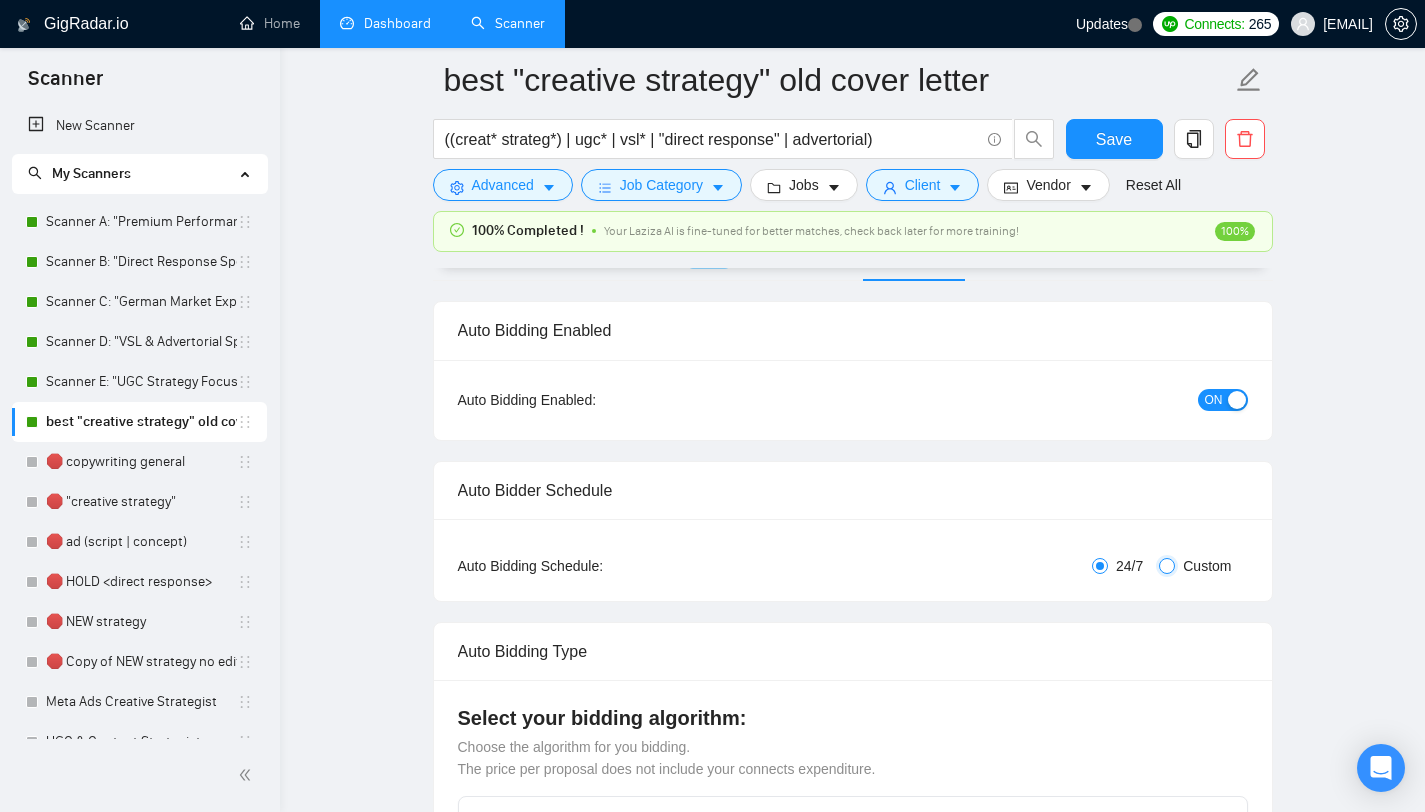 click on "Custom" at bounding box center (1167, 566) 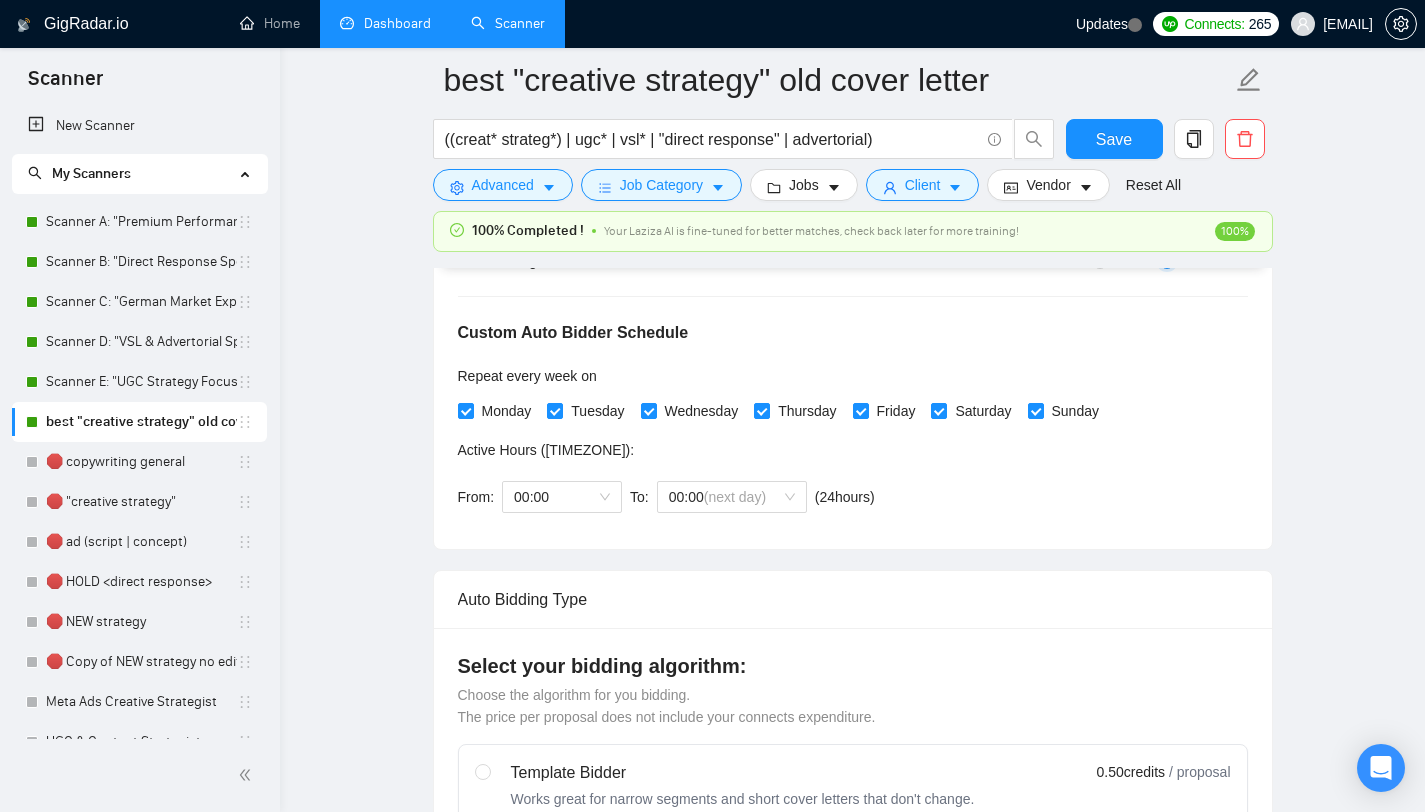 scroll, scrollTop: 429, scrollLeft: 0, axis: vertical 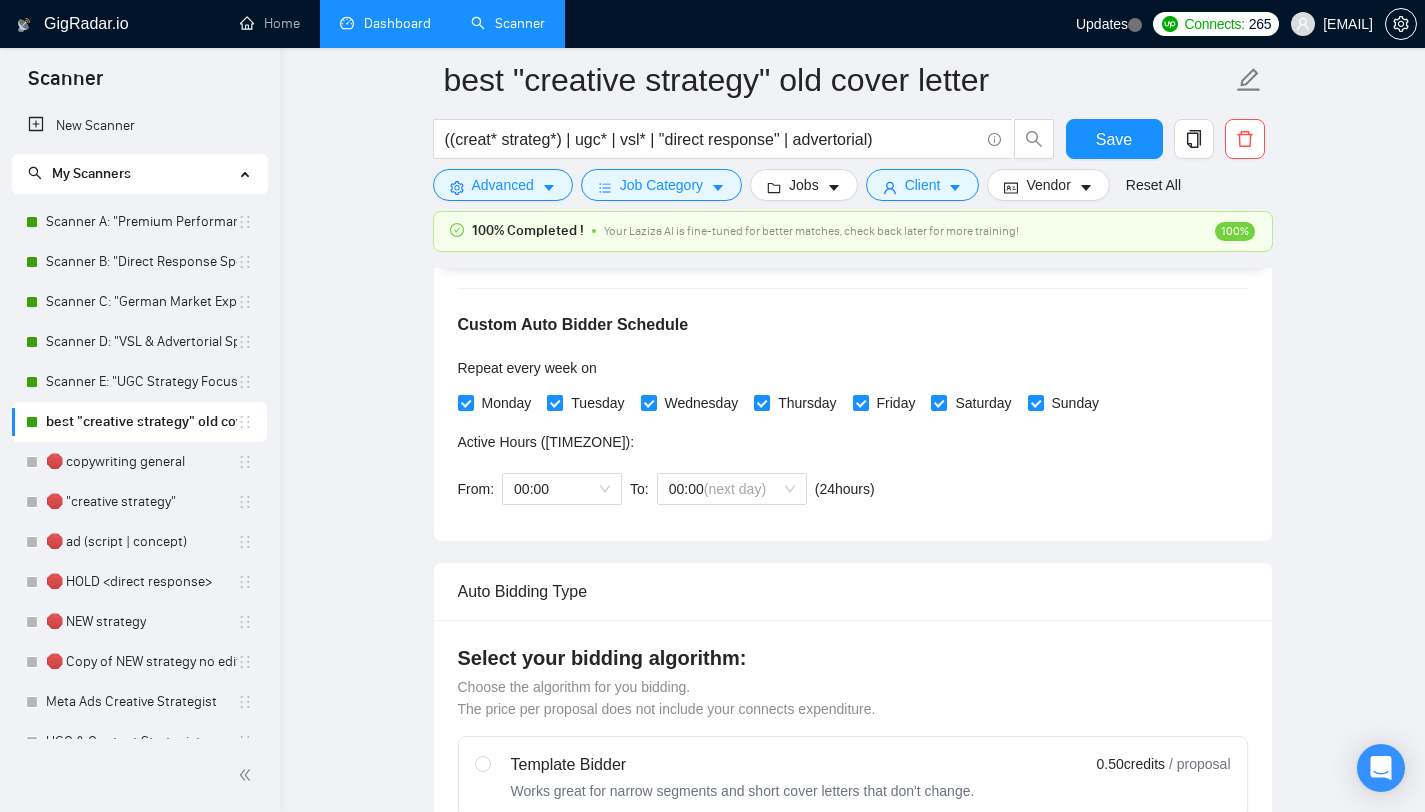 click on "Tuesday" at bounding box center [554, 402] 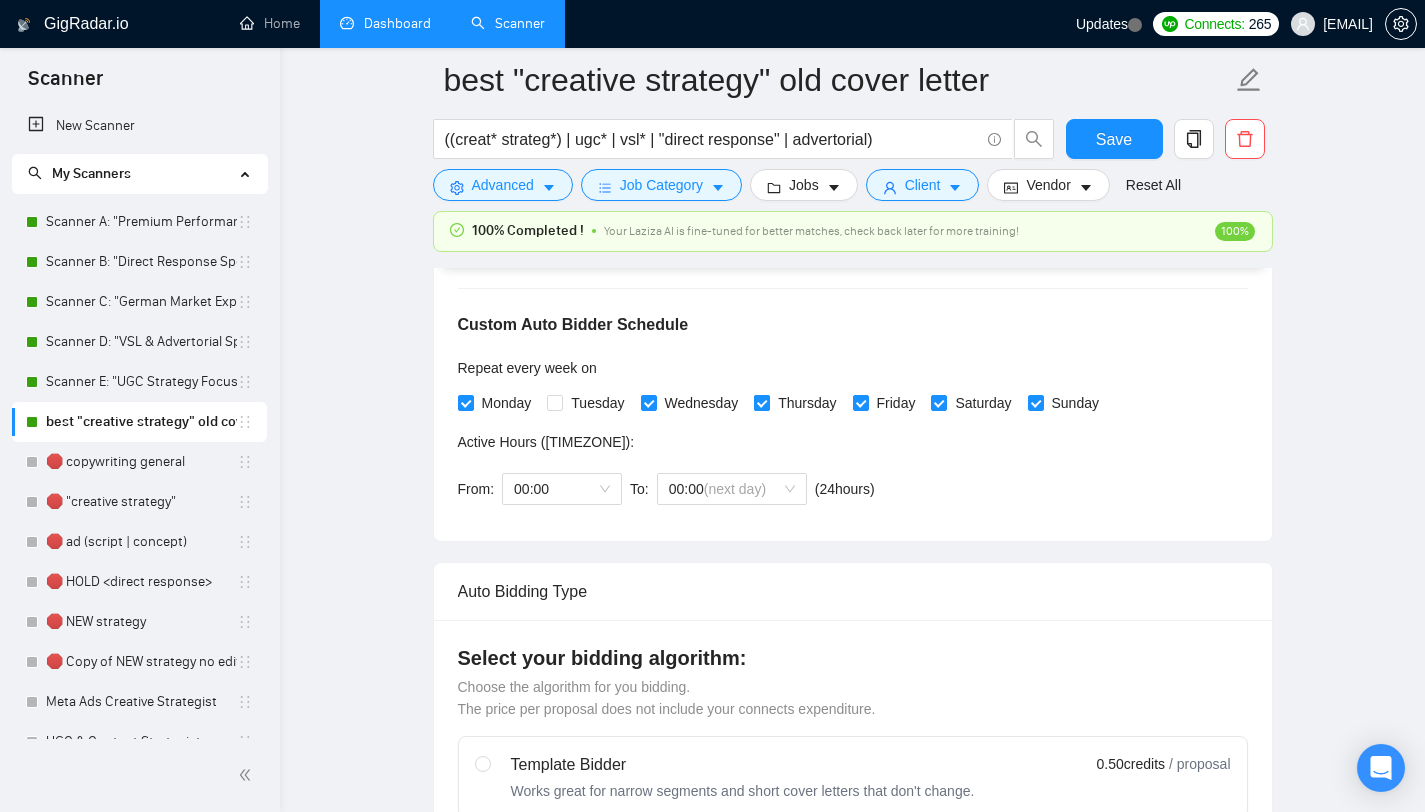 click at bounding box center (762, 403) 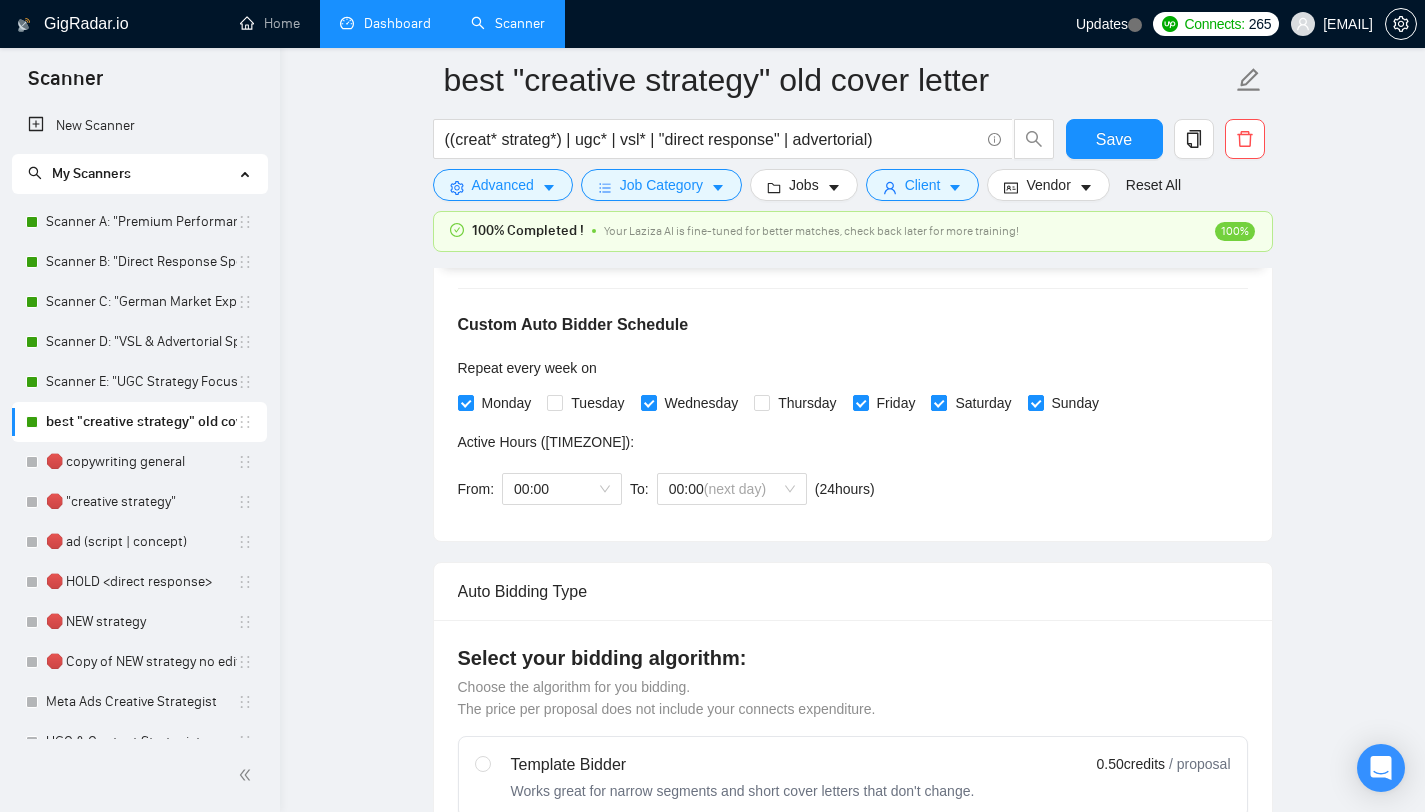 click on "Saturday" at bounding box center (938, 402) 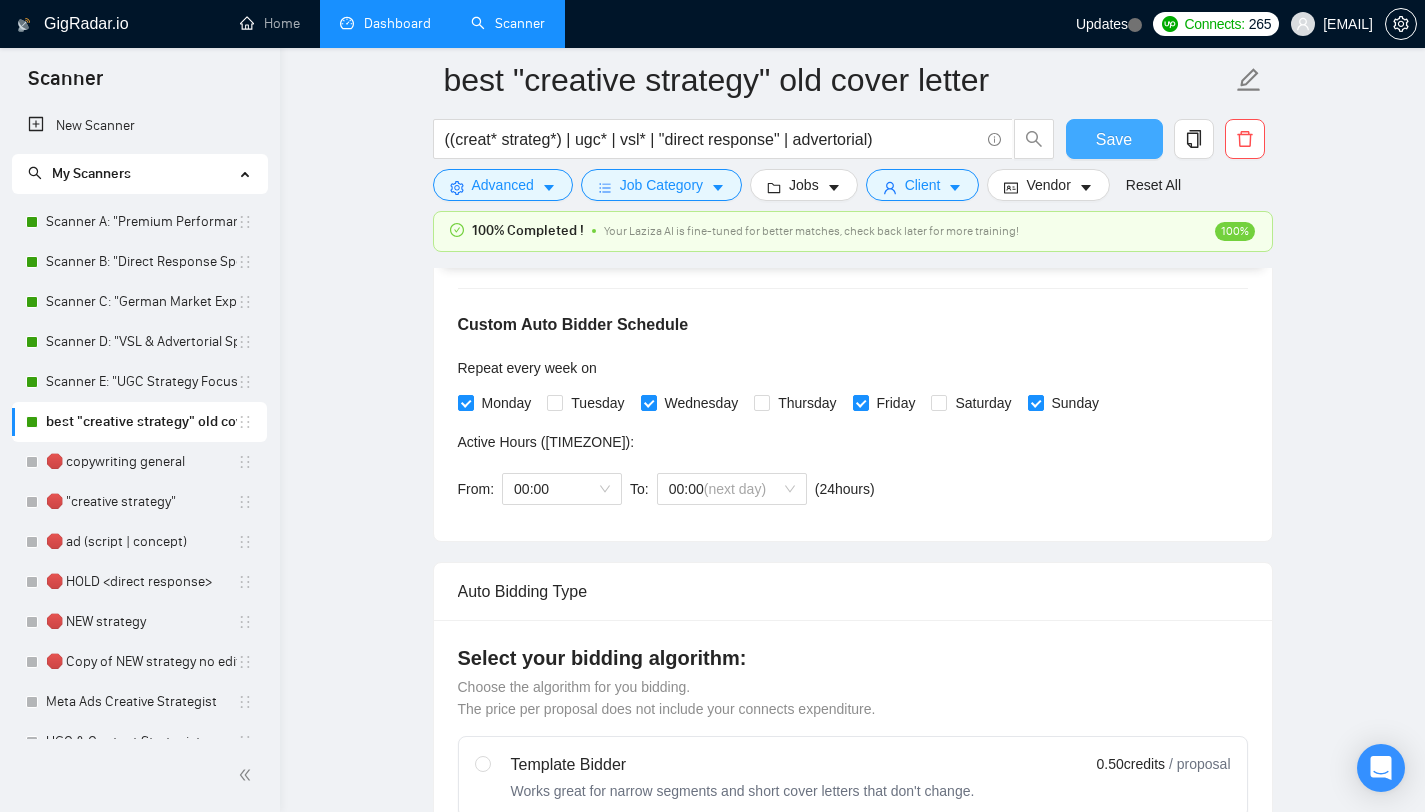 click on "Save" at bounding box center [1114, 139] 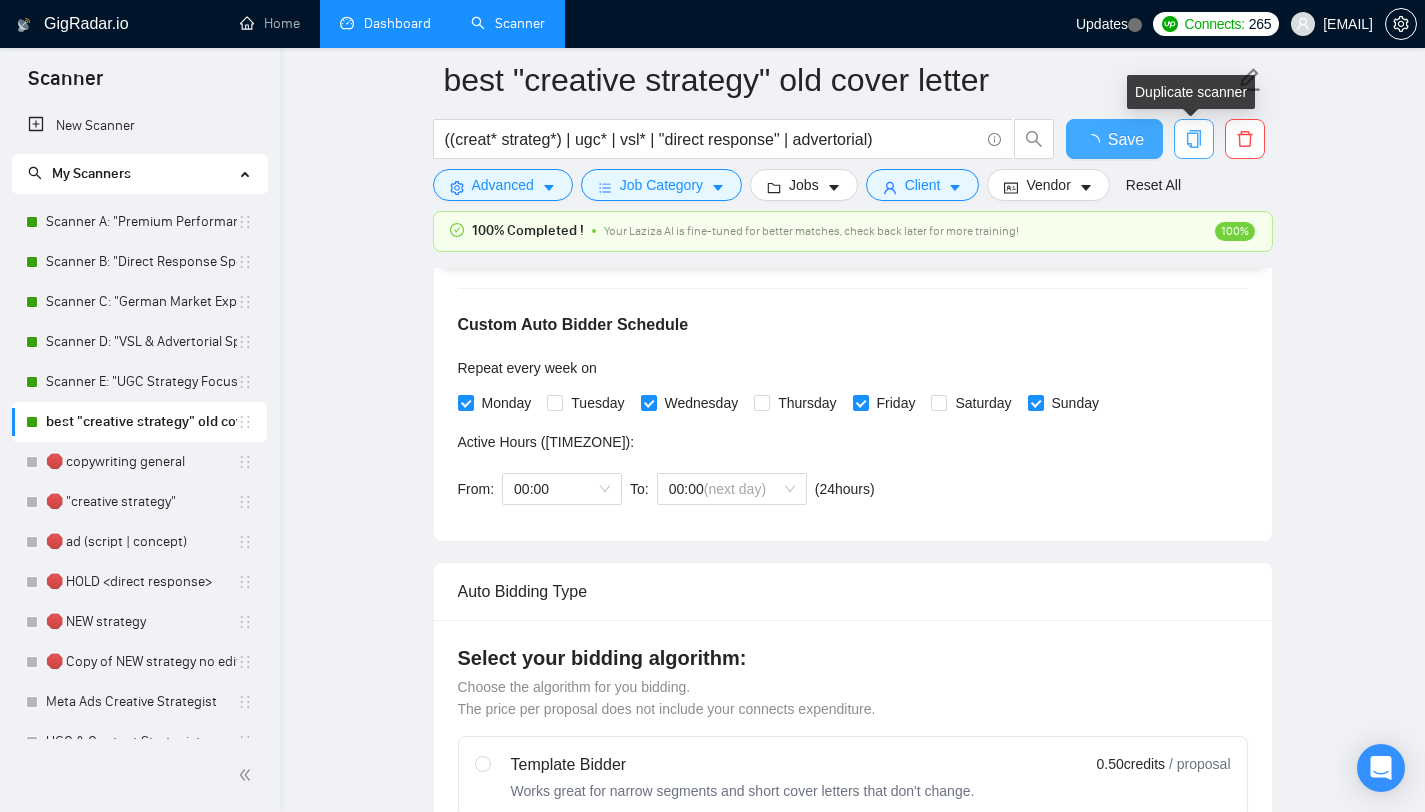 type 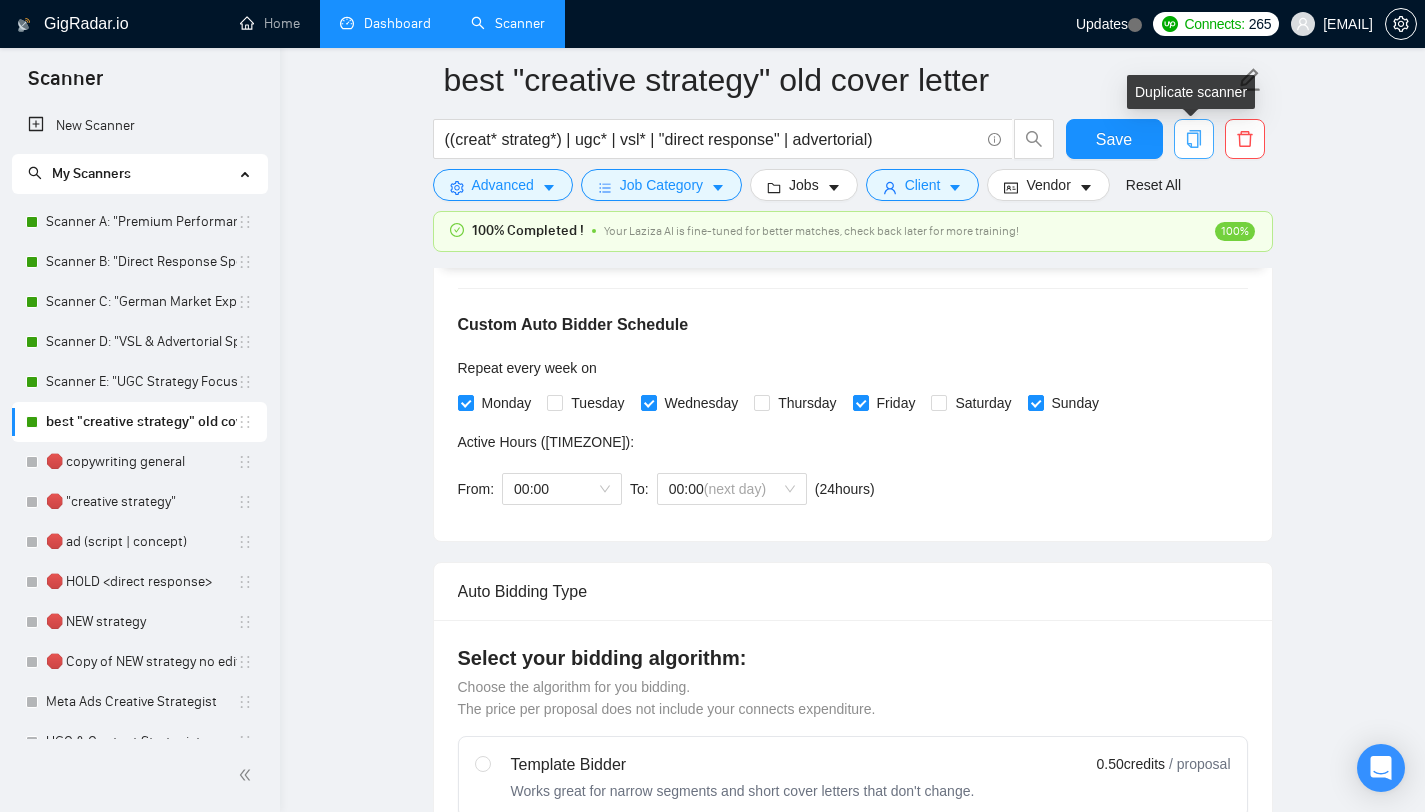 click 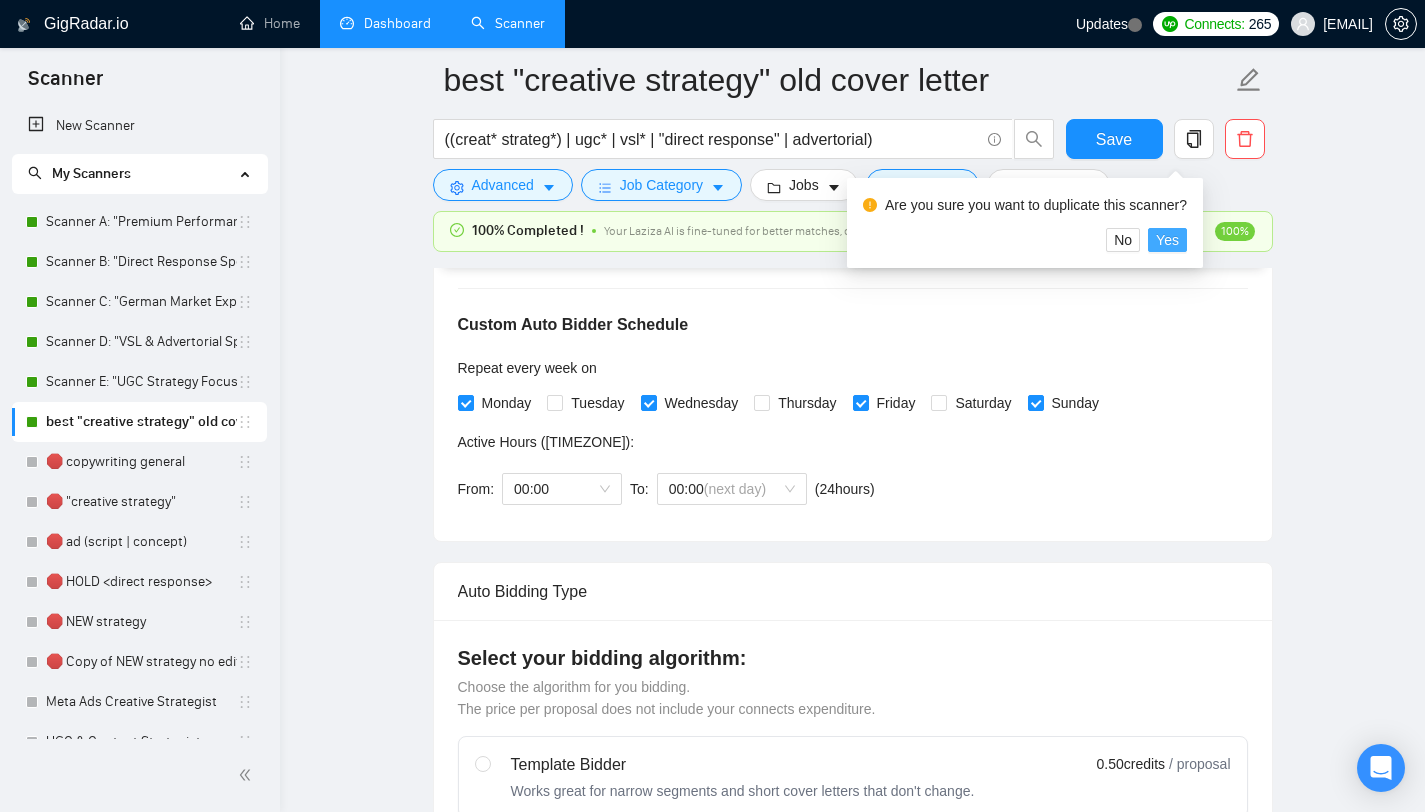 click on "Yes" at bounding box center [1167, 240] 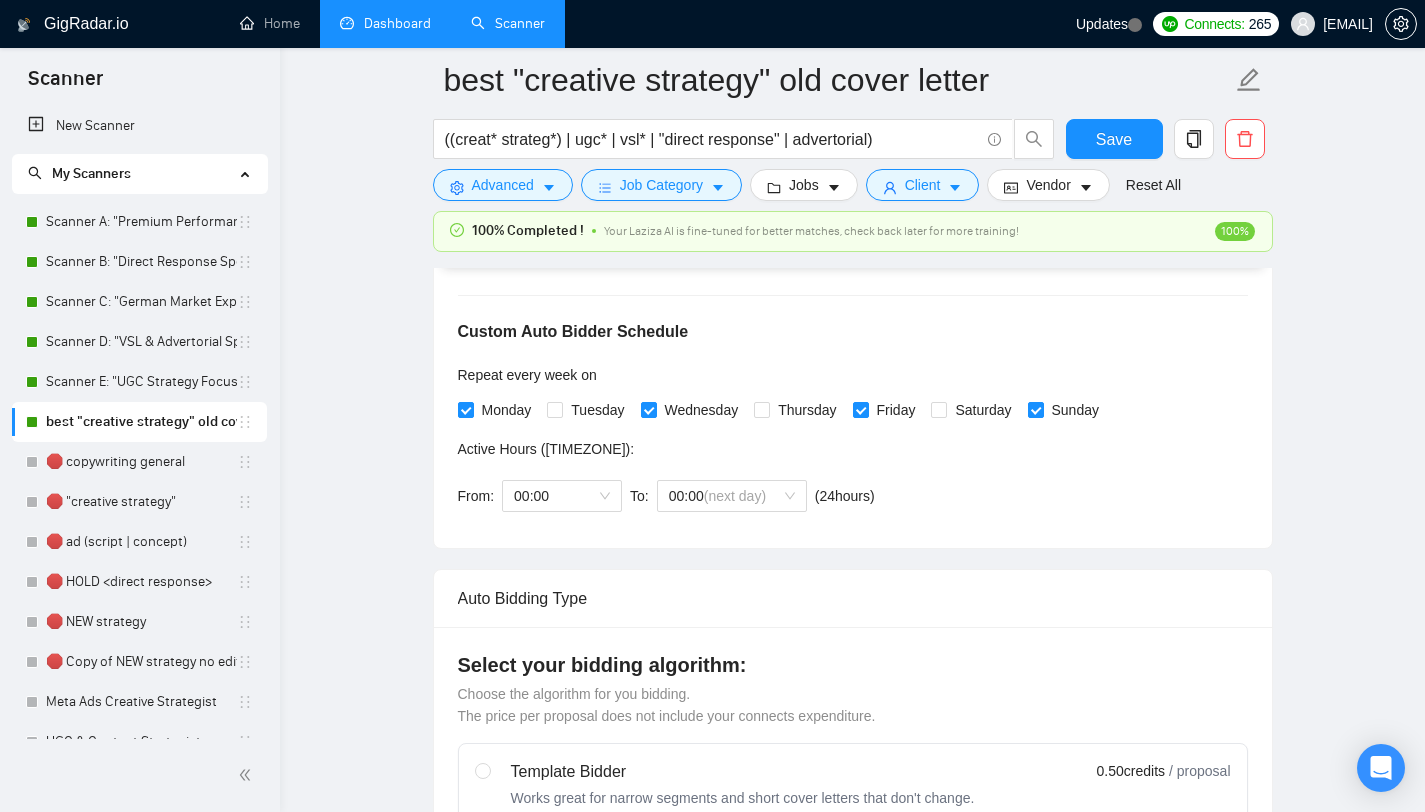 scroll, scrollTop: 0, scrollLeft: 0, axis: both 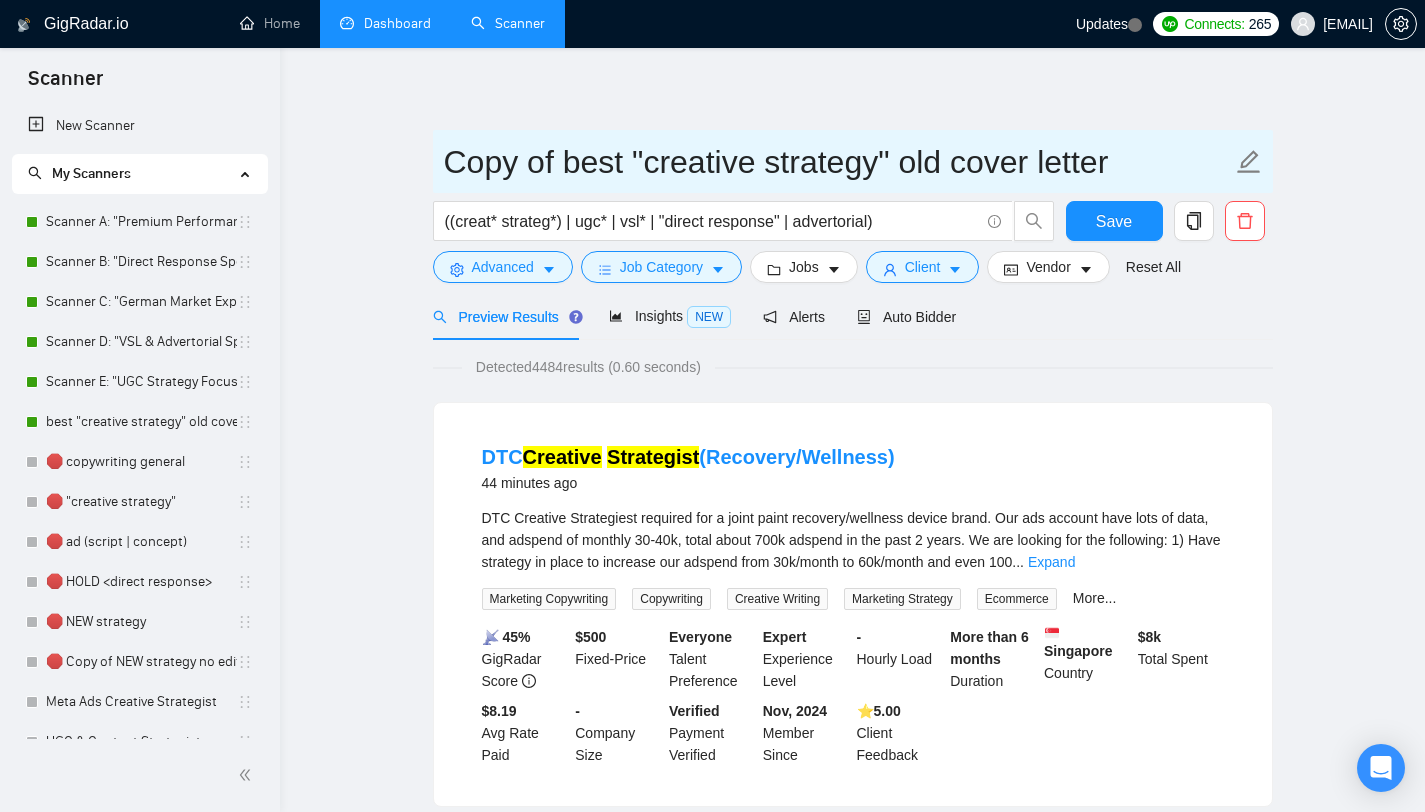 drag, startPoint x: 559, startPoint y: 162, endPoint x: 437, endPoint y: 160, distance: 122.016396 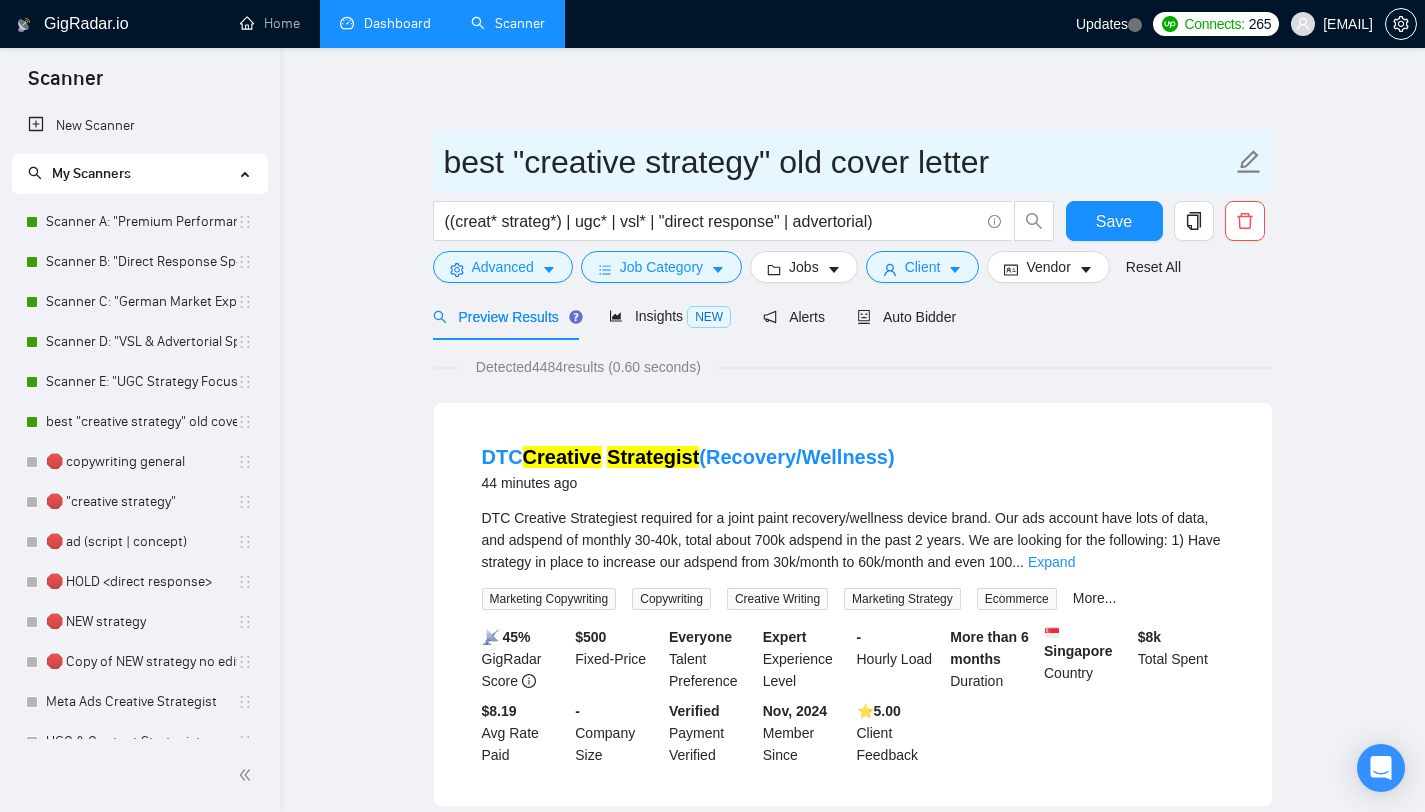 click on "best "creative strategy" old cover letter" at bounding box center (838, 162) 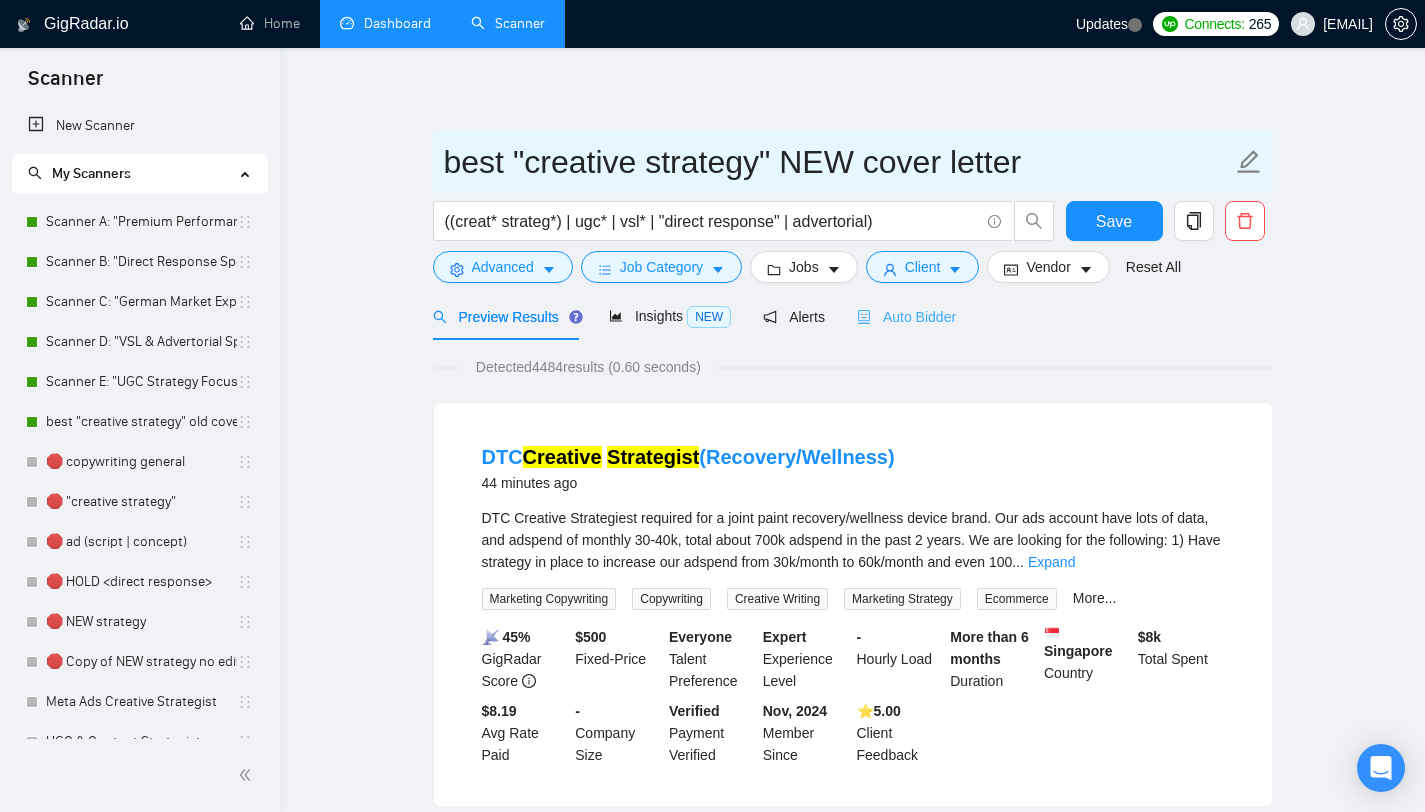 type on "best "creative strategy" NEW cover letter" 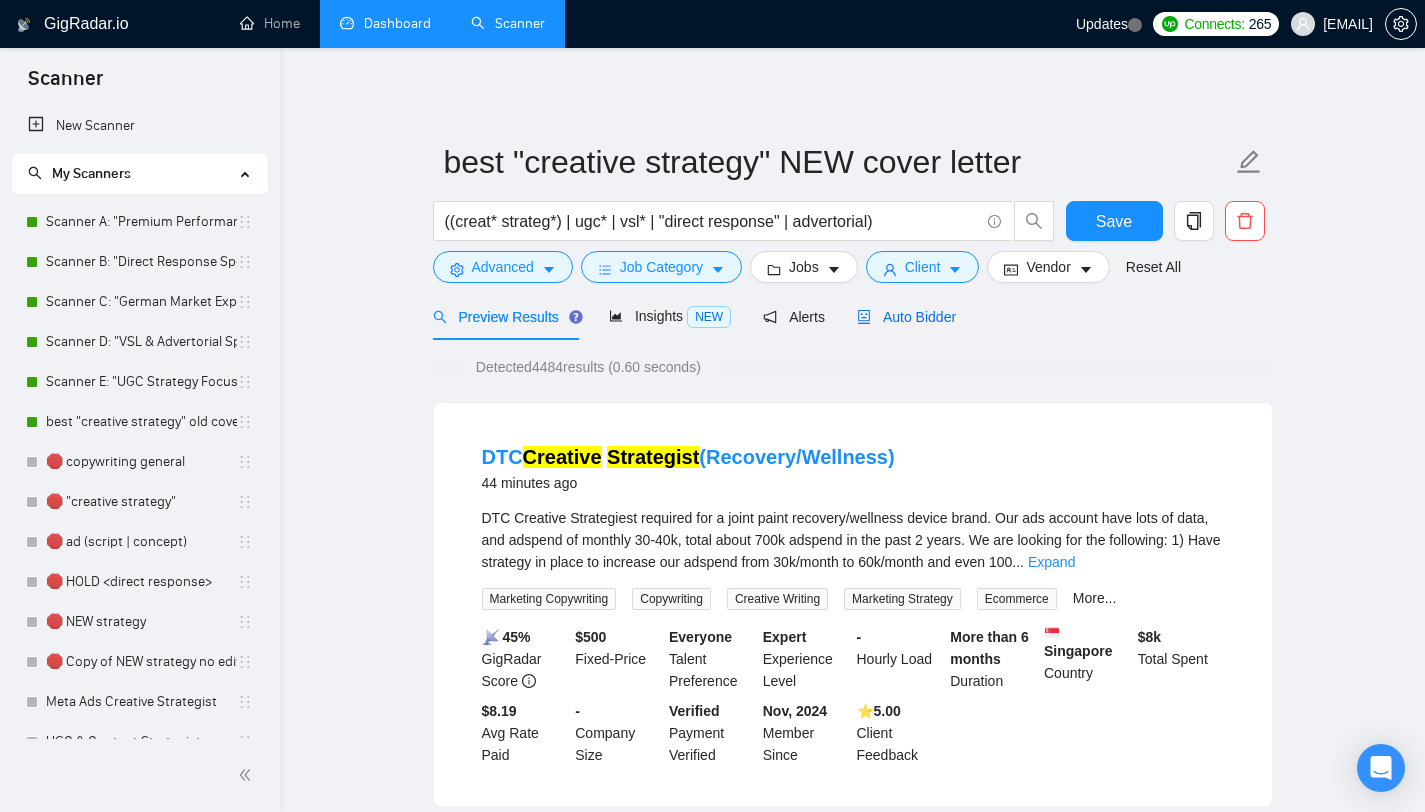 click on "Auto Bidder" at bounding box center (906, 317) 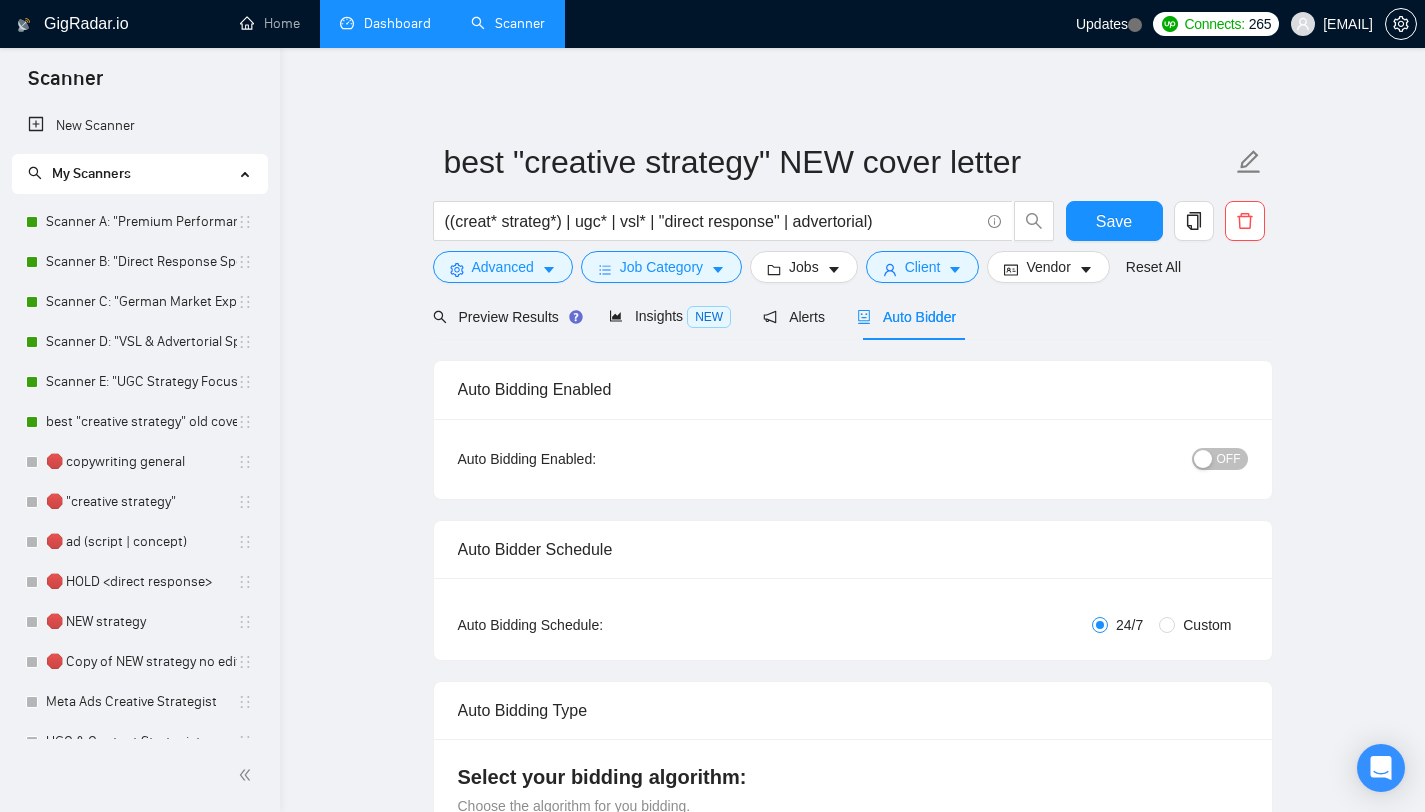 type 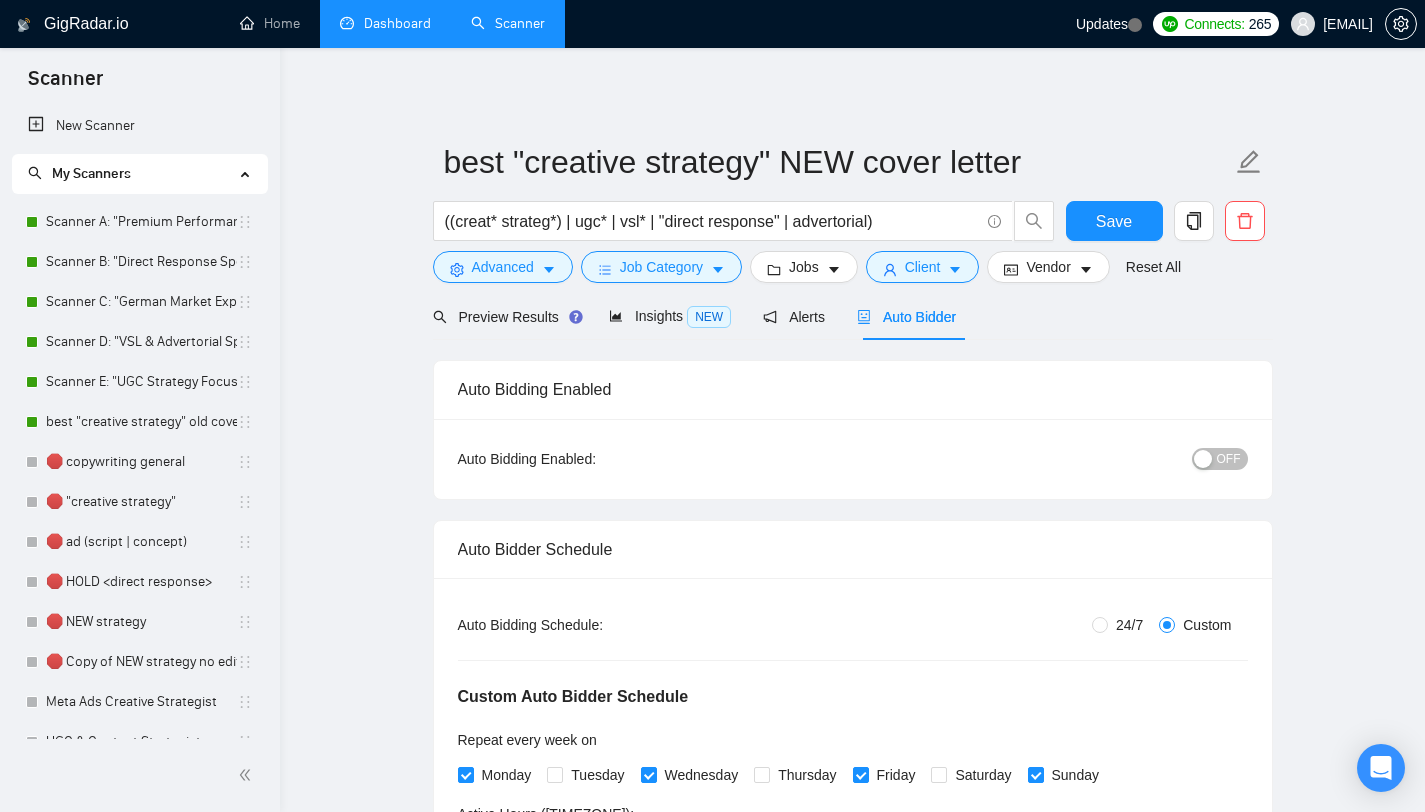 click on "OFF" at bounding box center [1220, 459] 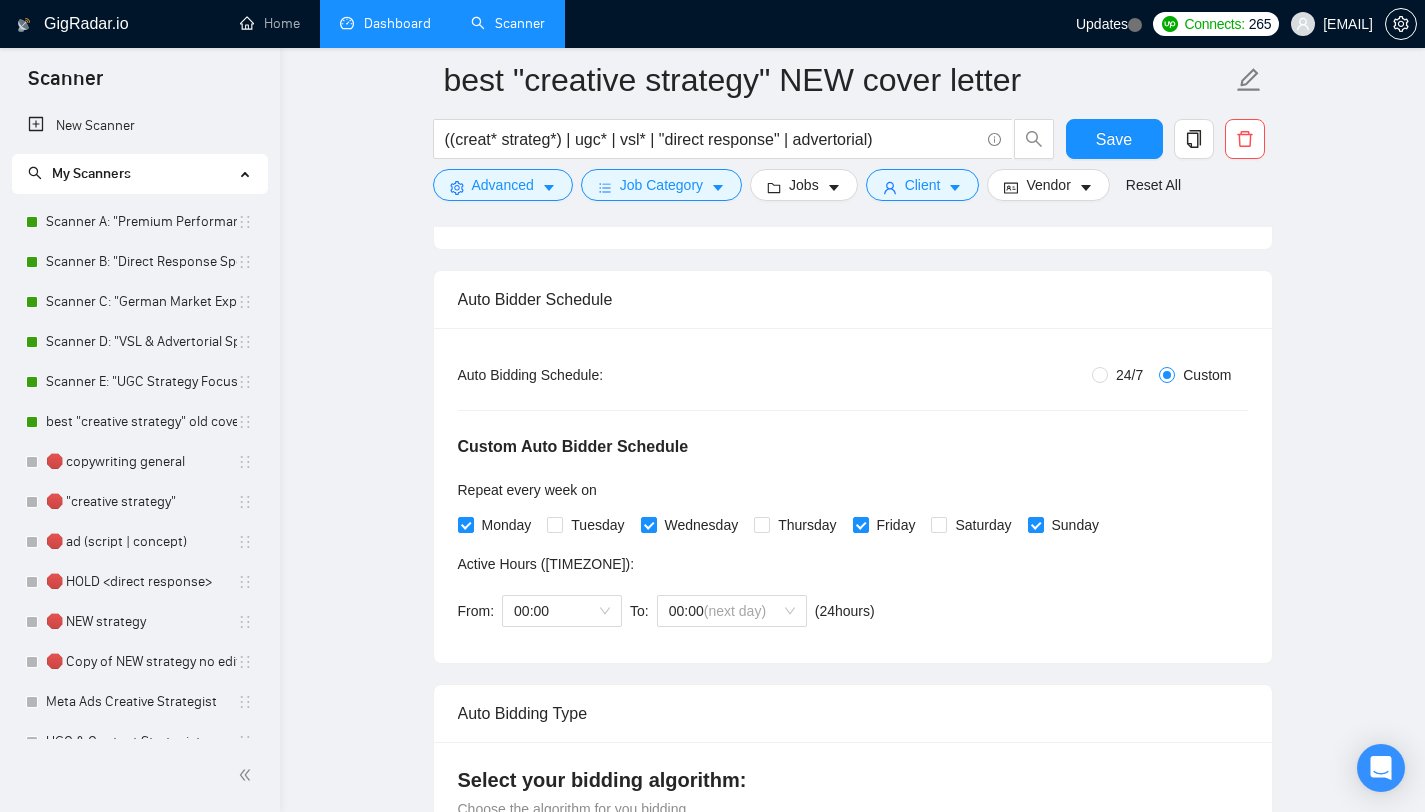 scroll, scrollTop: 287, scrollLeft: 0, axis: vertical 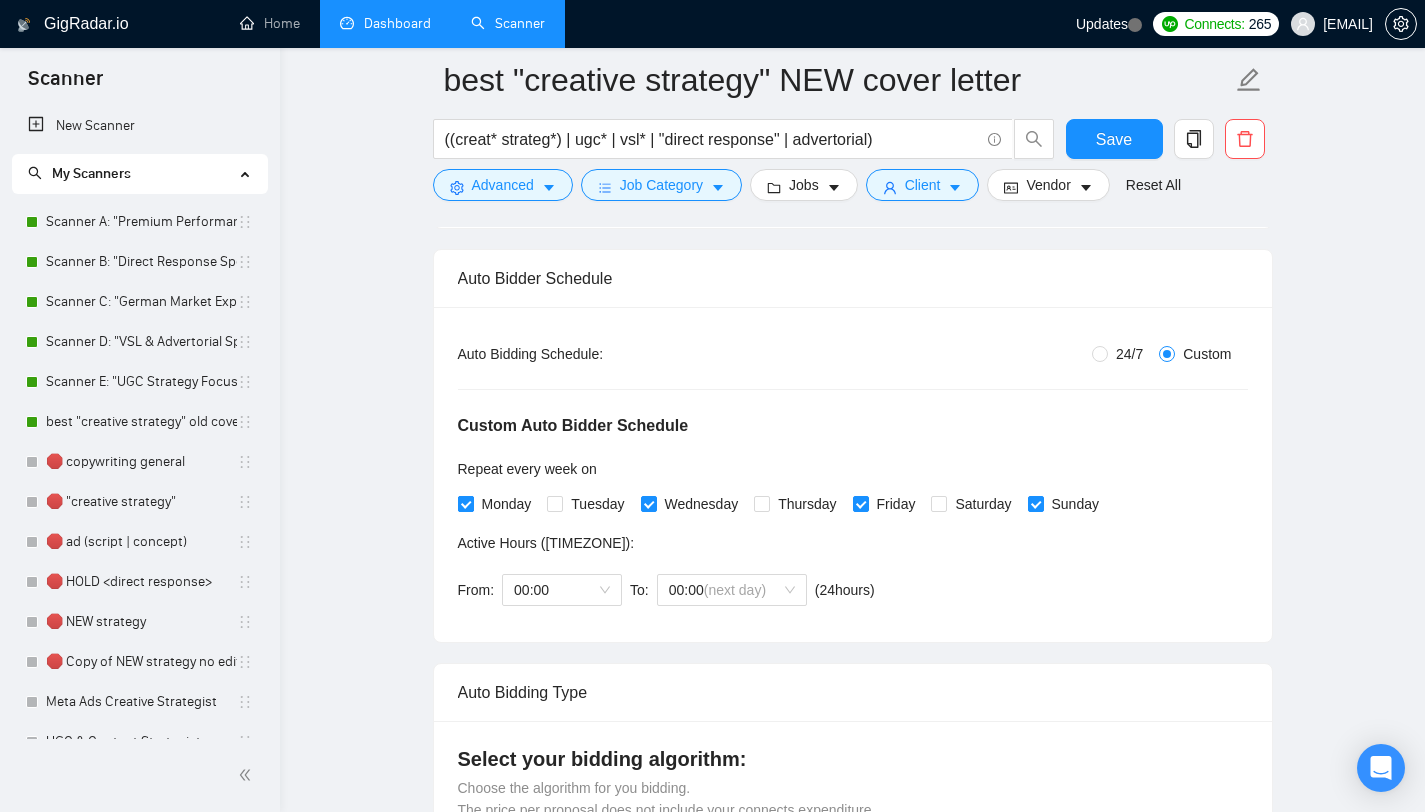 click on "Monday" at bounding box center [465, 503] 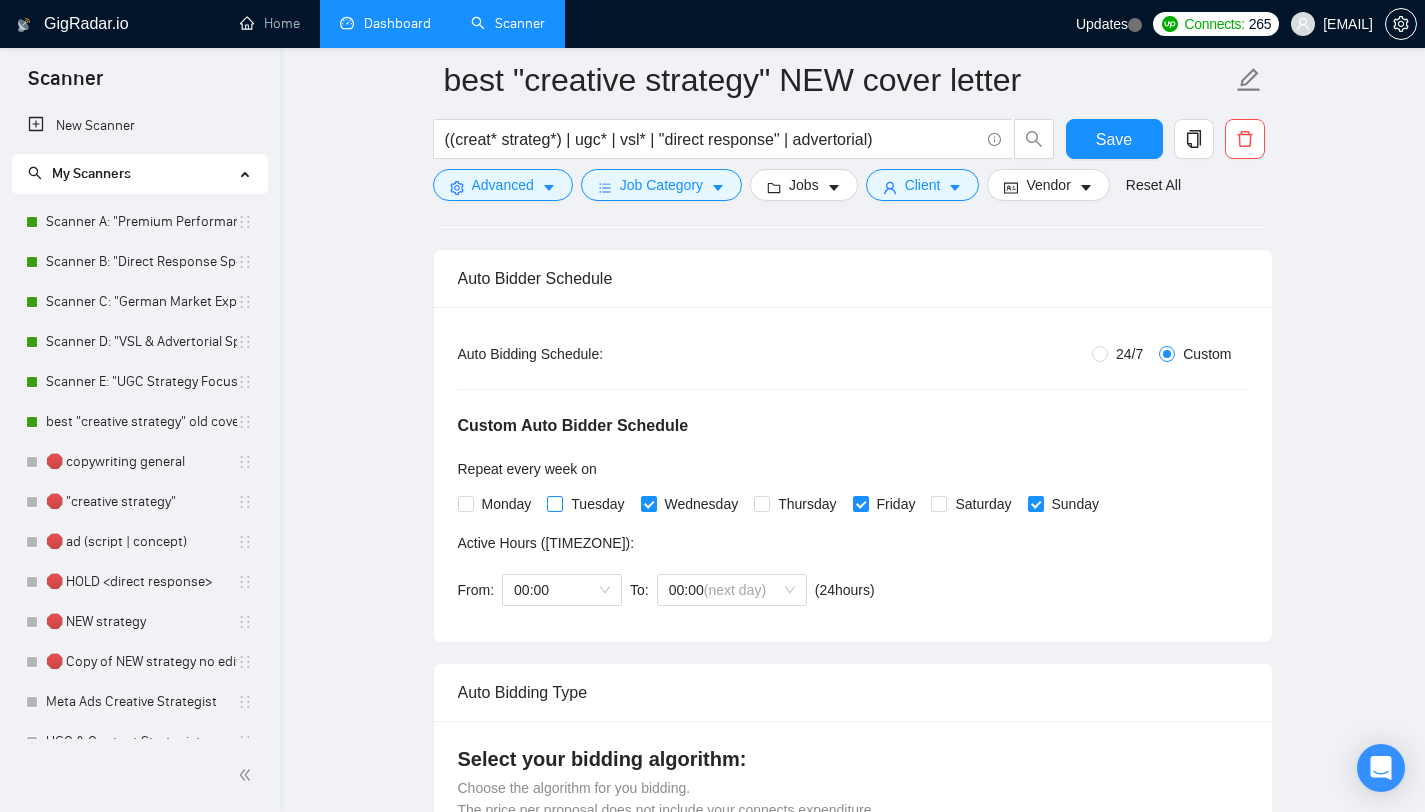 click on "Tuesday" at bounding box center (554, 503) 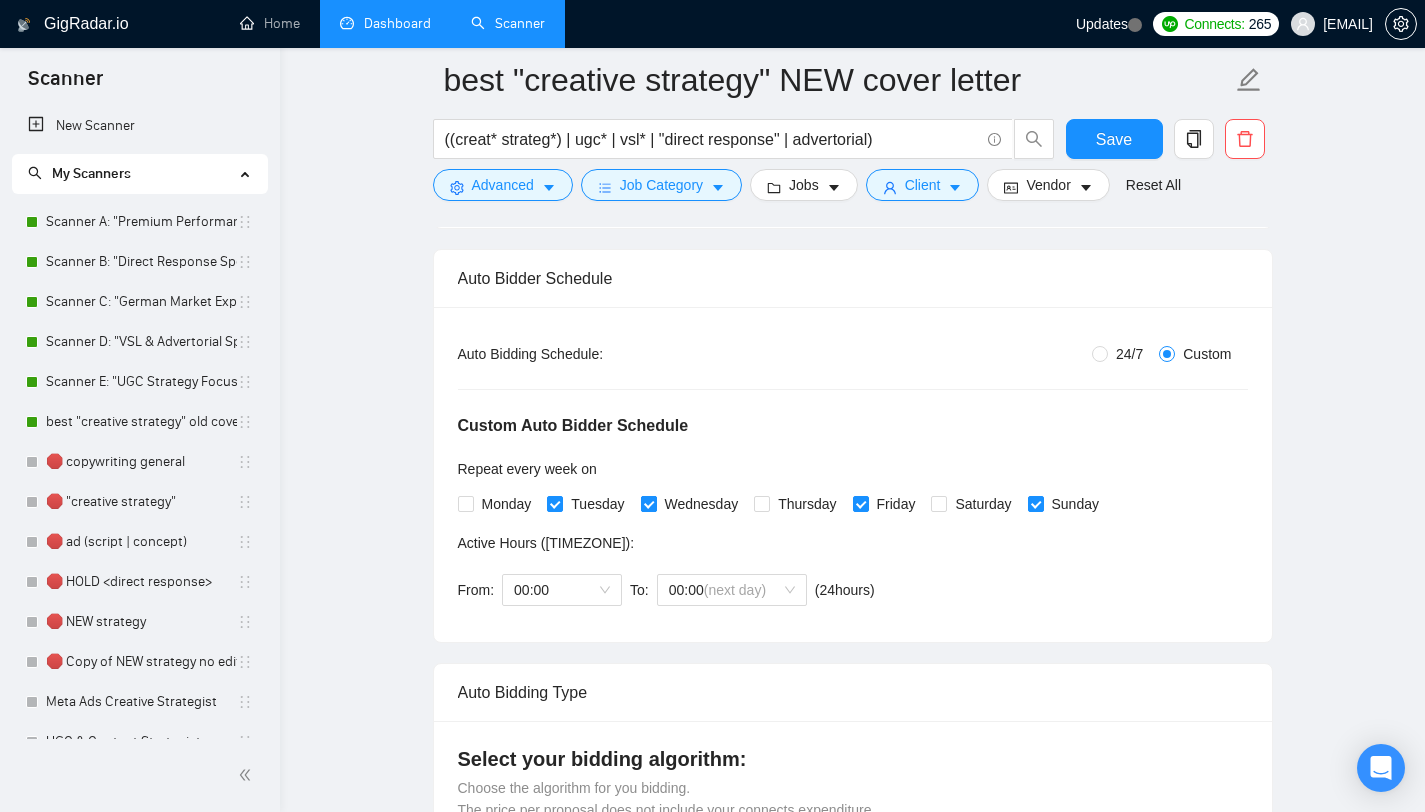 click on "Wednesday" at bounding box center [648, 503] 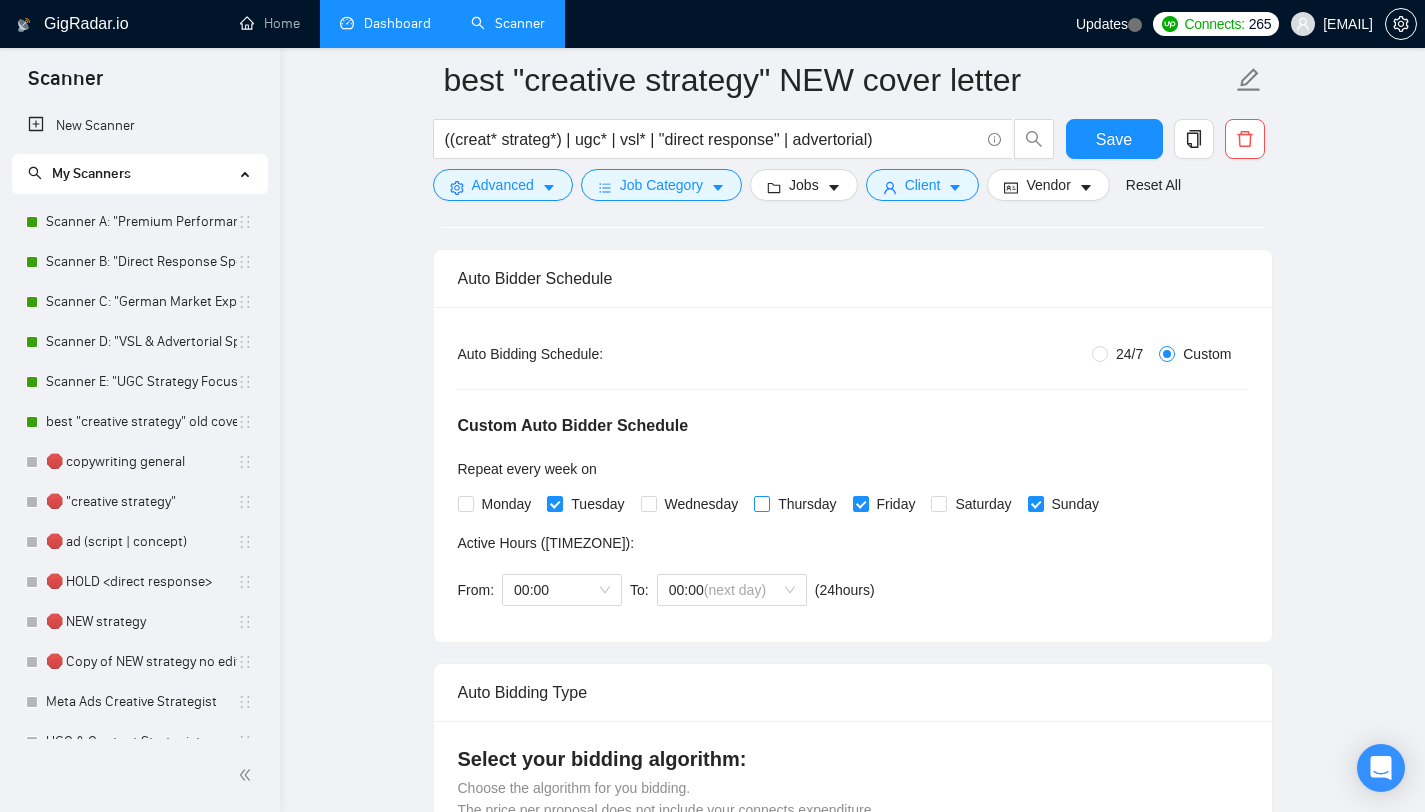 click on "Thursday" at bounding box center [761, 503] 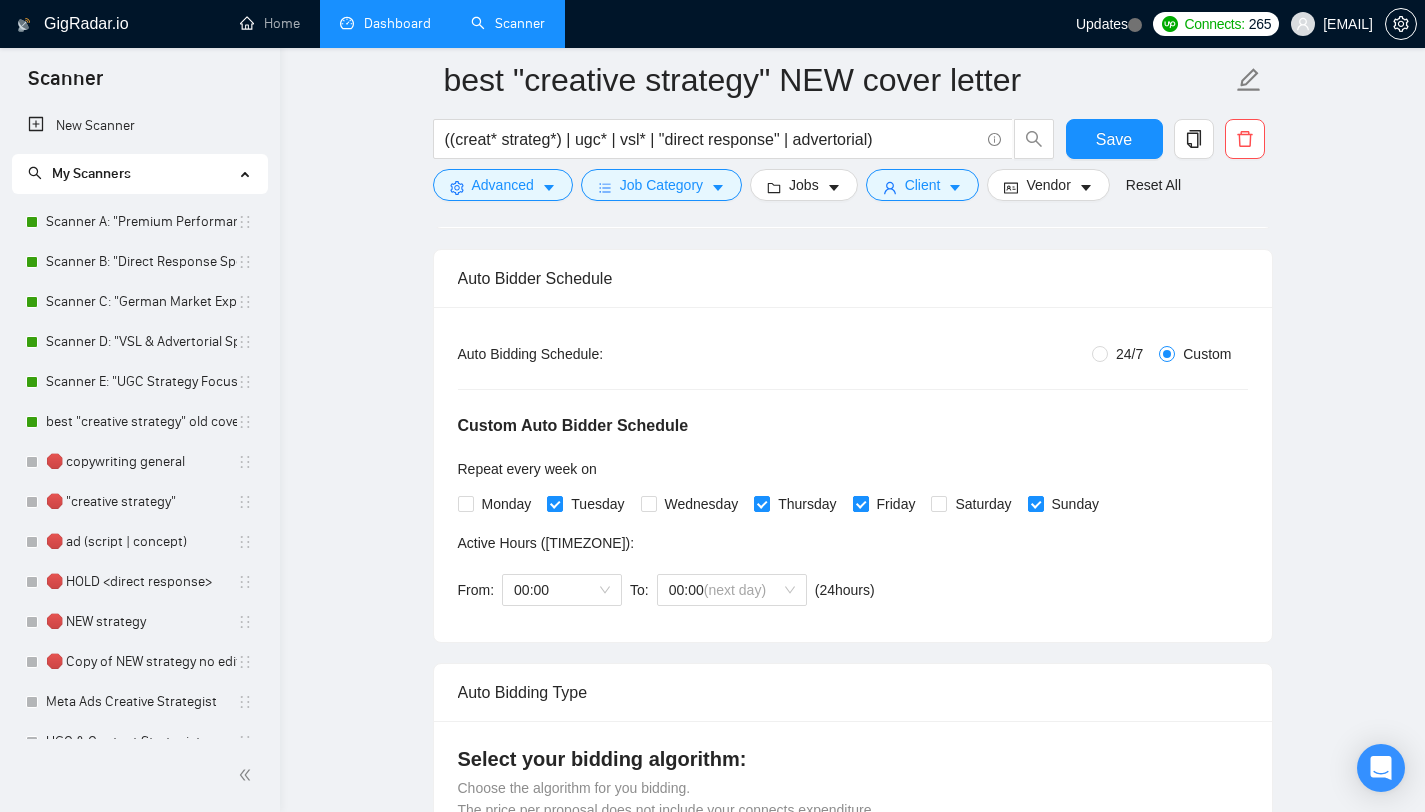click on "Friday" at bounding box center [860, 503] 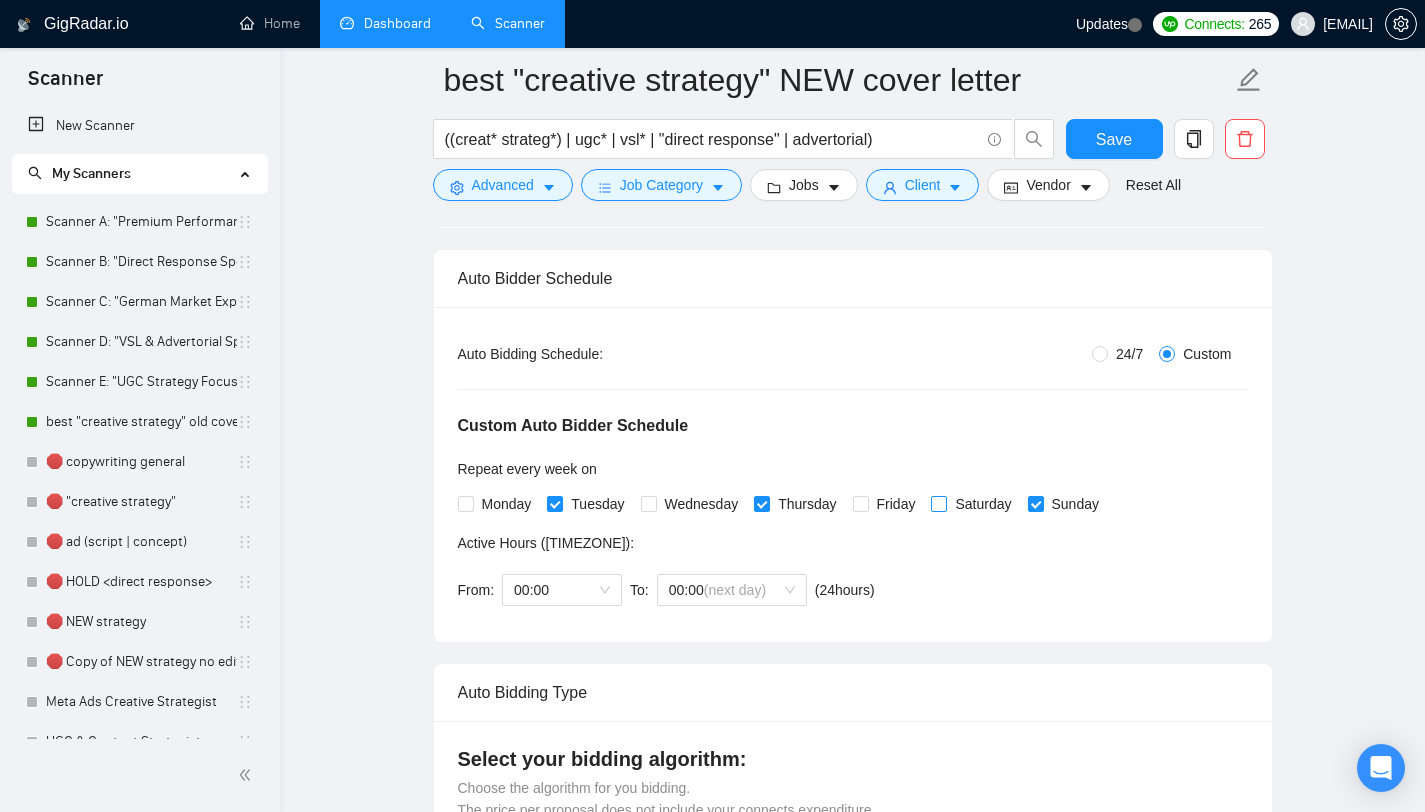 click on "Saturday" at bounding box center (938, 503) 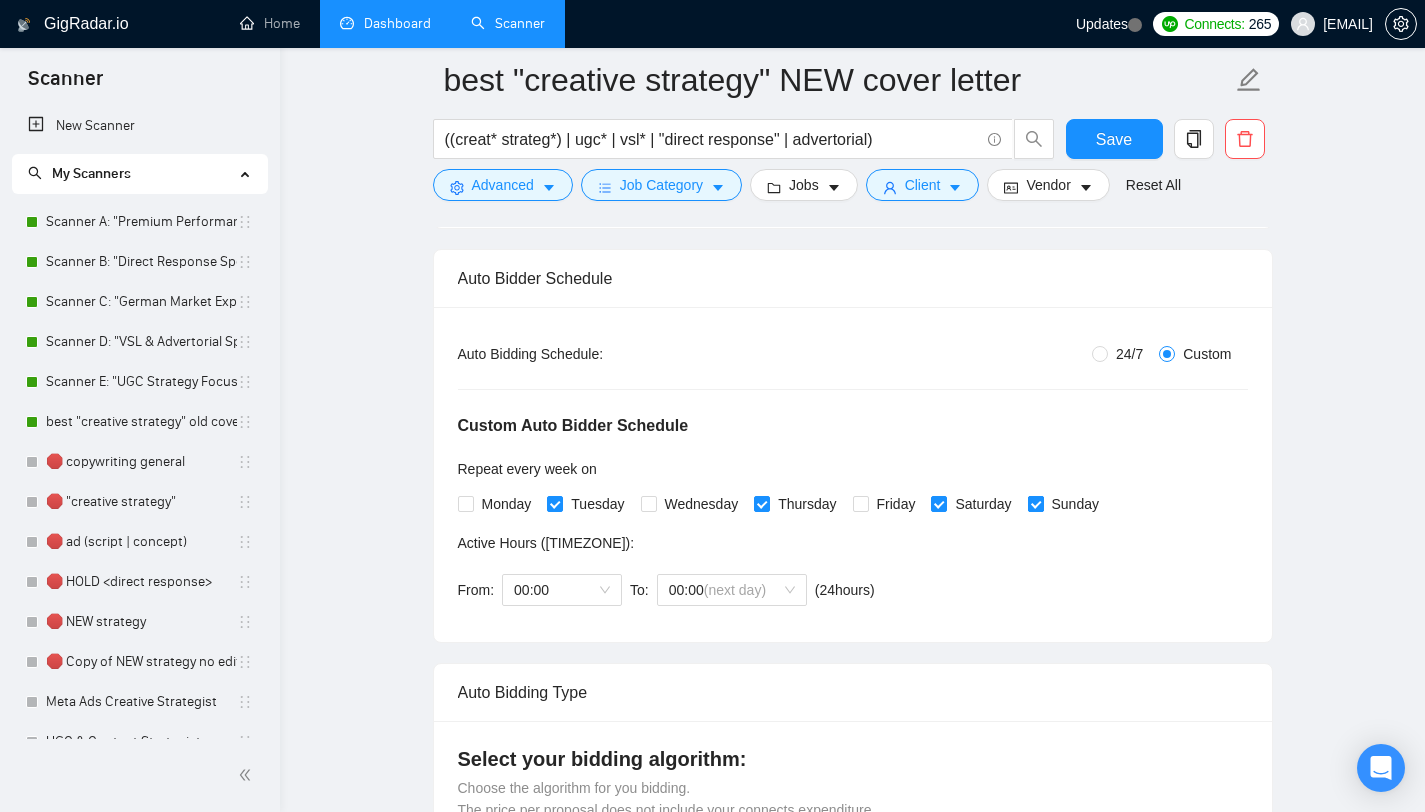 click on "Sunday" at bounding box center (1035, 503) 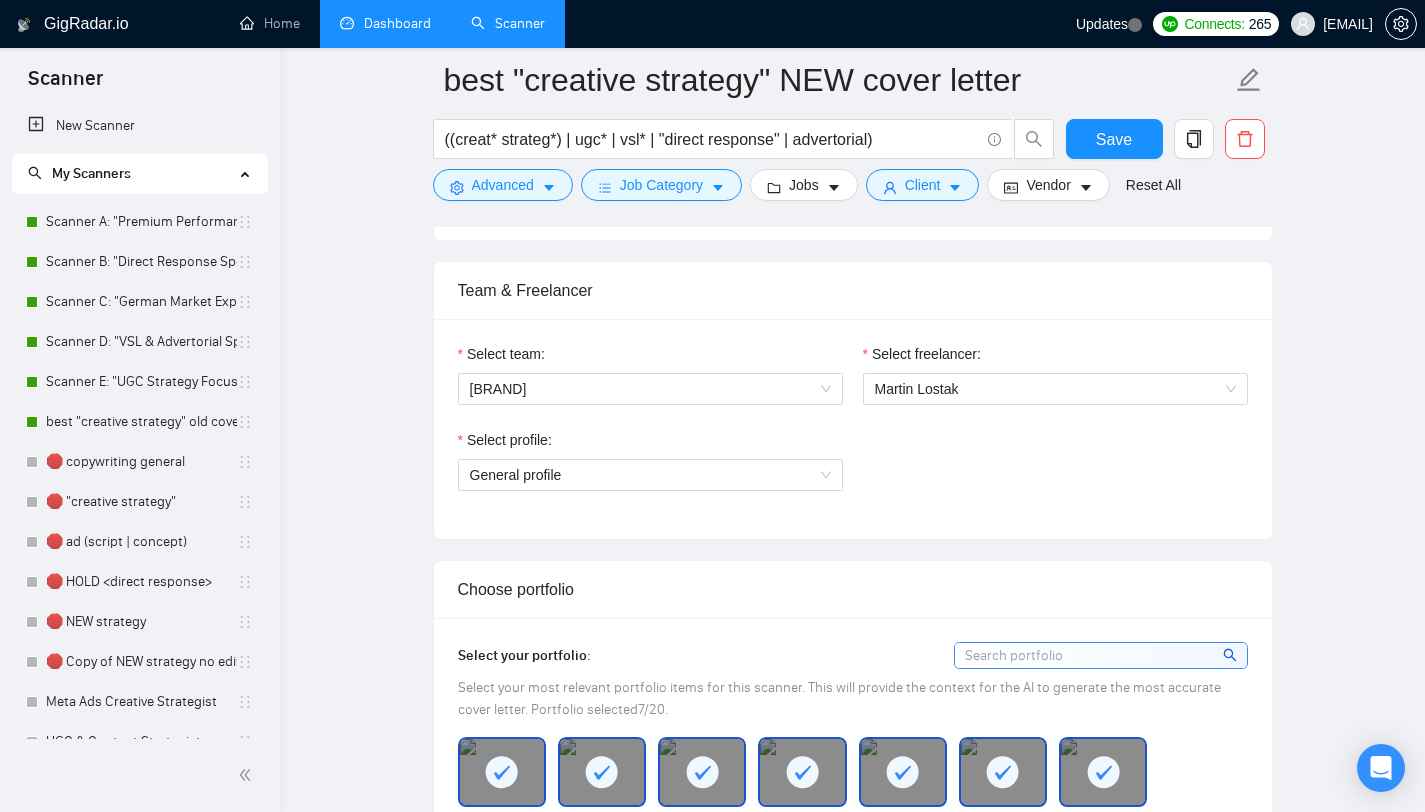 scroll, scrollTop: 1723, scrollLeft: 0, axis: vertical 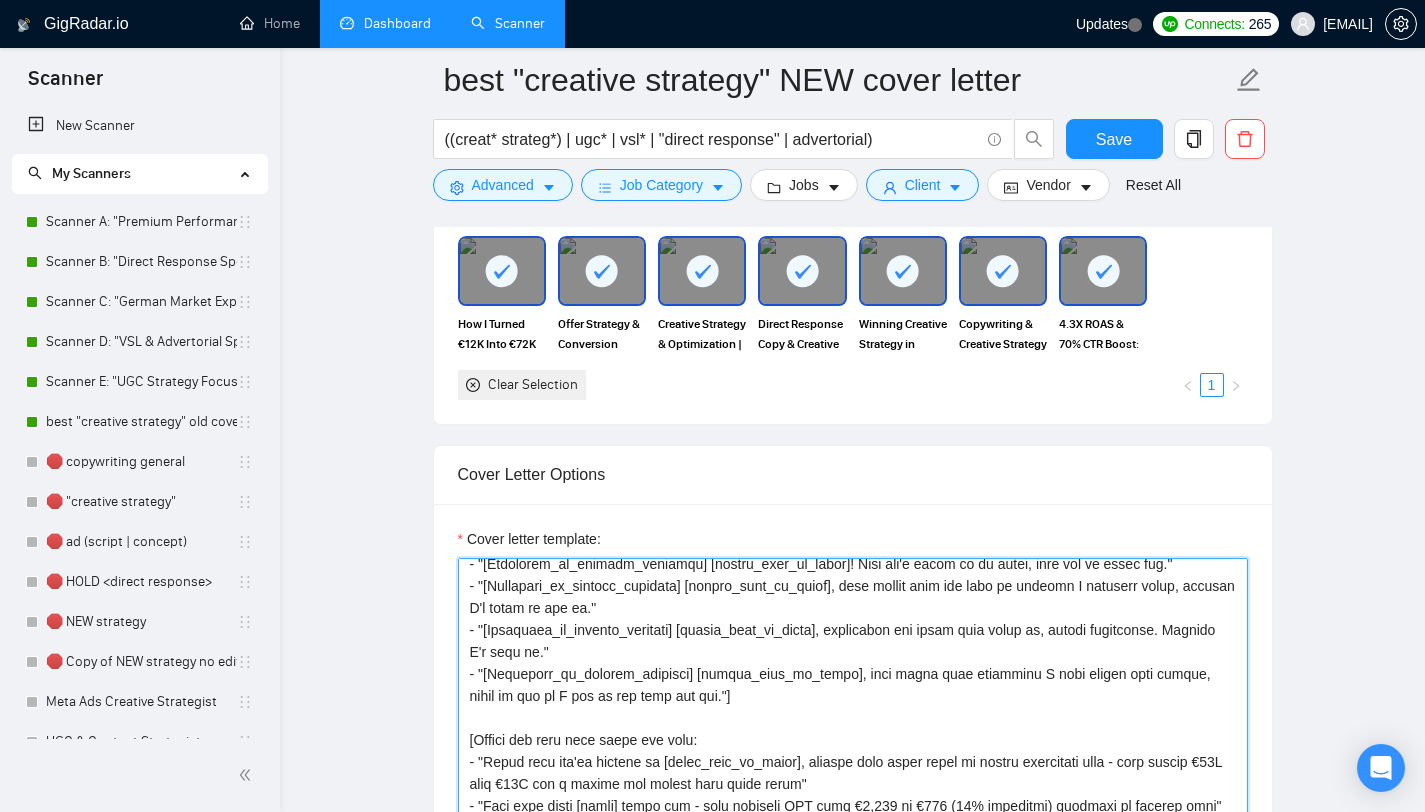 click on "Cover letter template:" at bounding box center (853, 783) 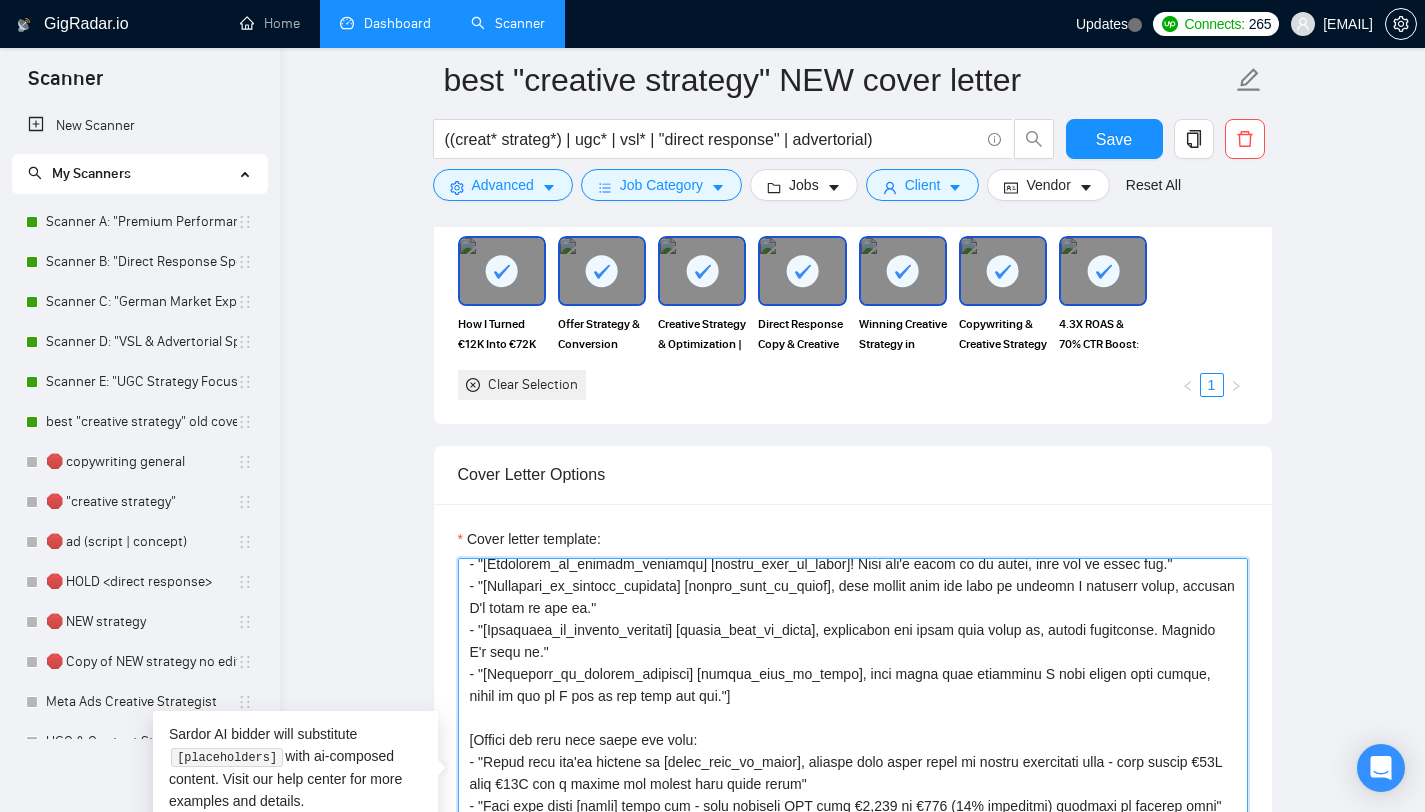 click on "Cover letter template:" at bounding box center [853, 783] 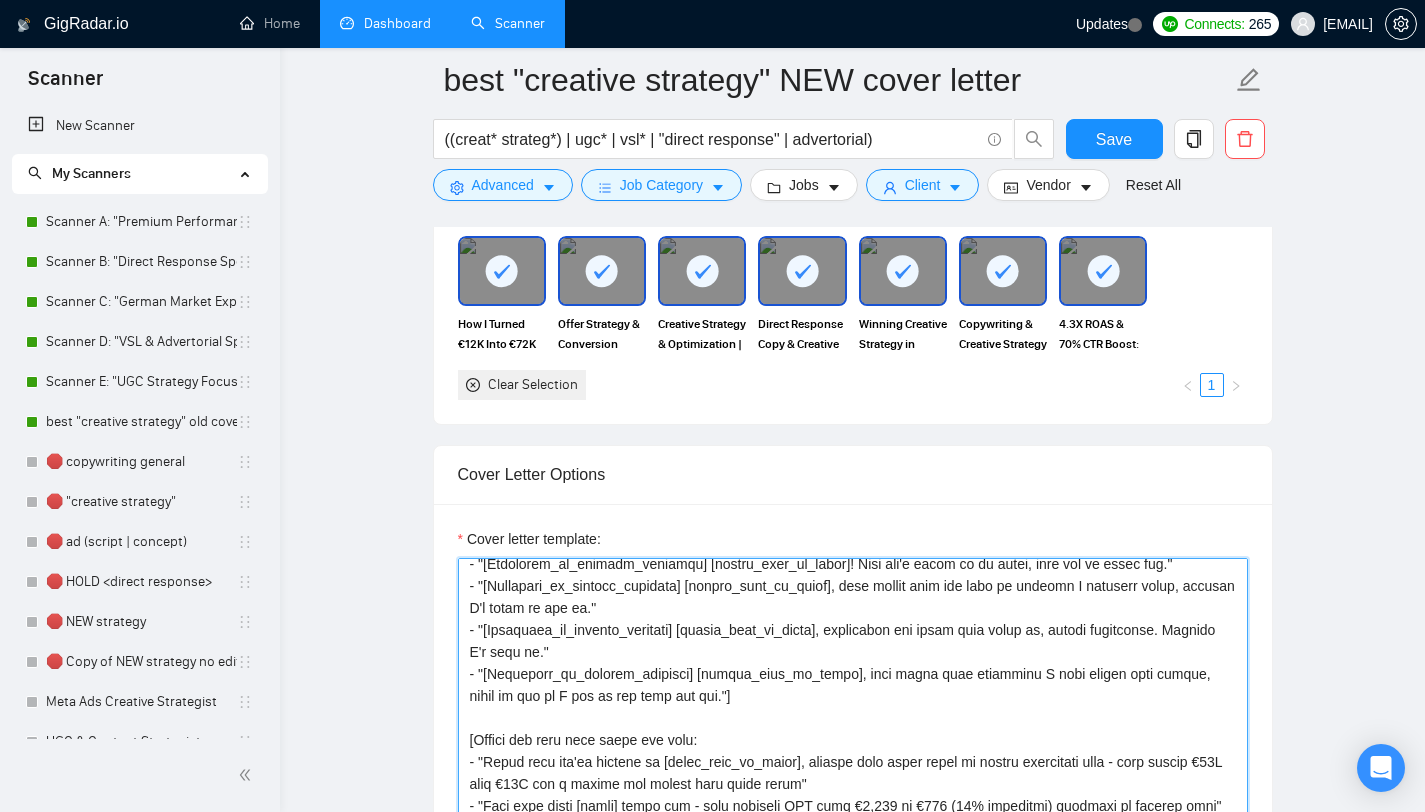 scroll, scrollTop: 1917, scrollLeft: 0, axis: vertical 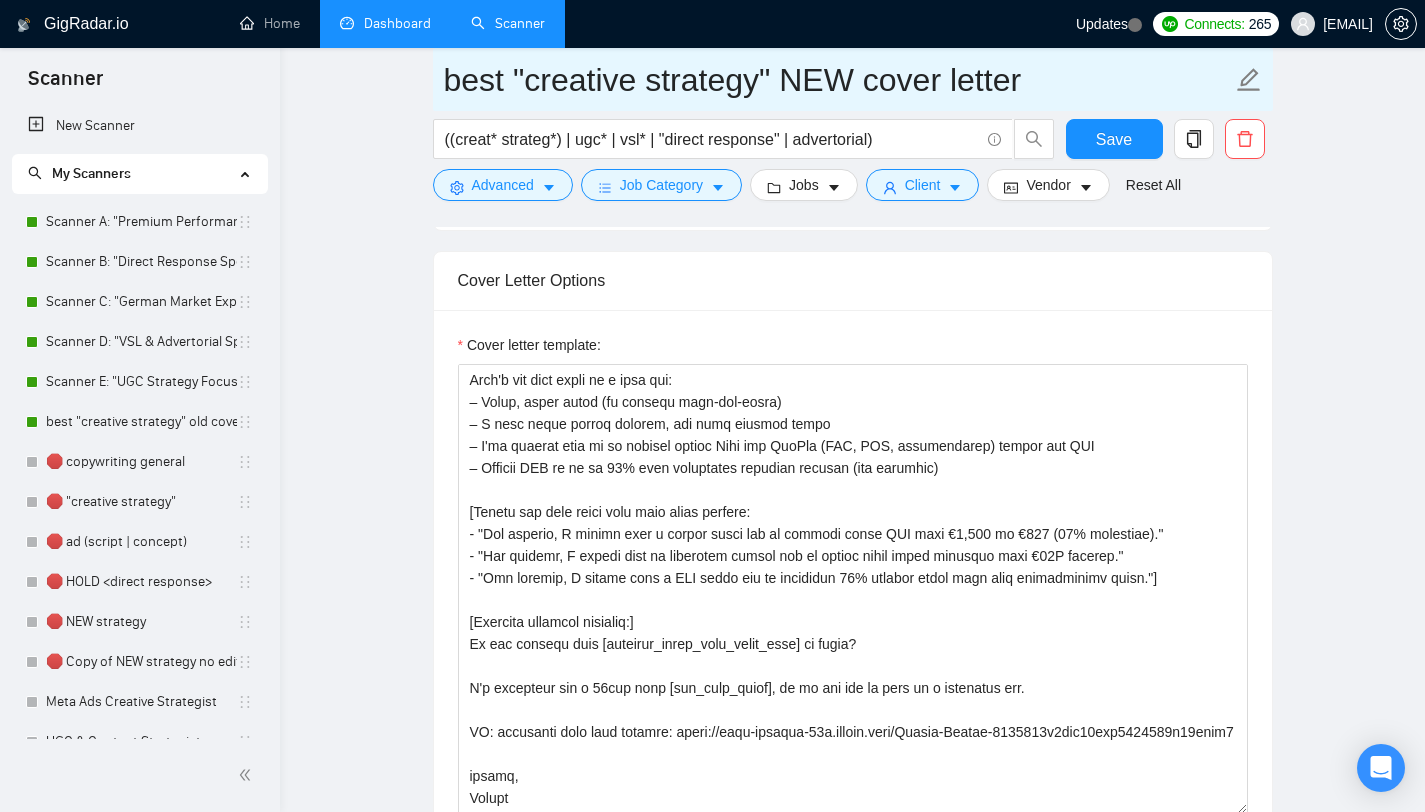 click on "best "creative strategy" NEW cover letter" at bounding box center (838, 80) 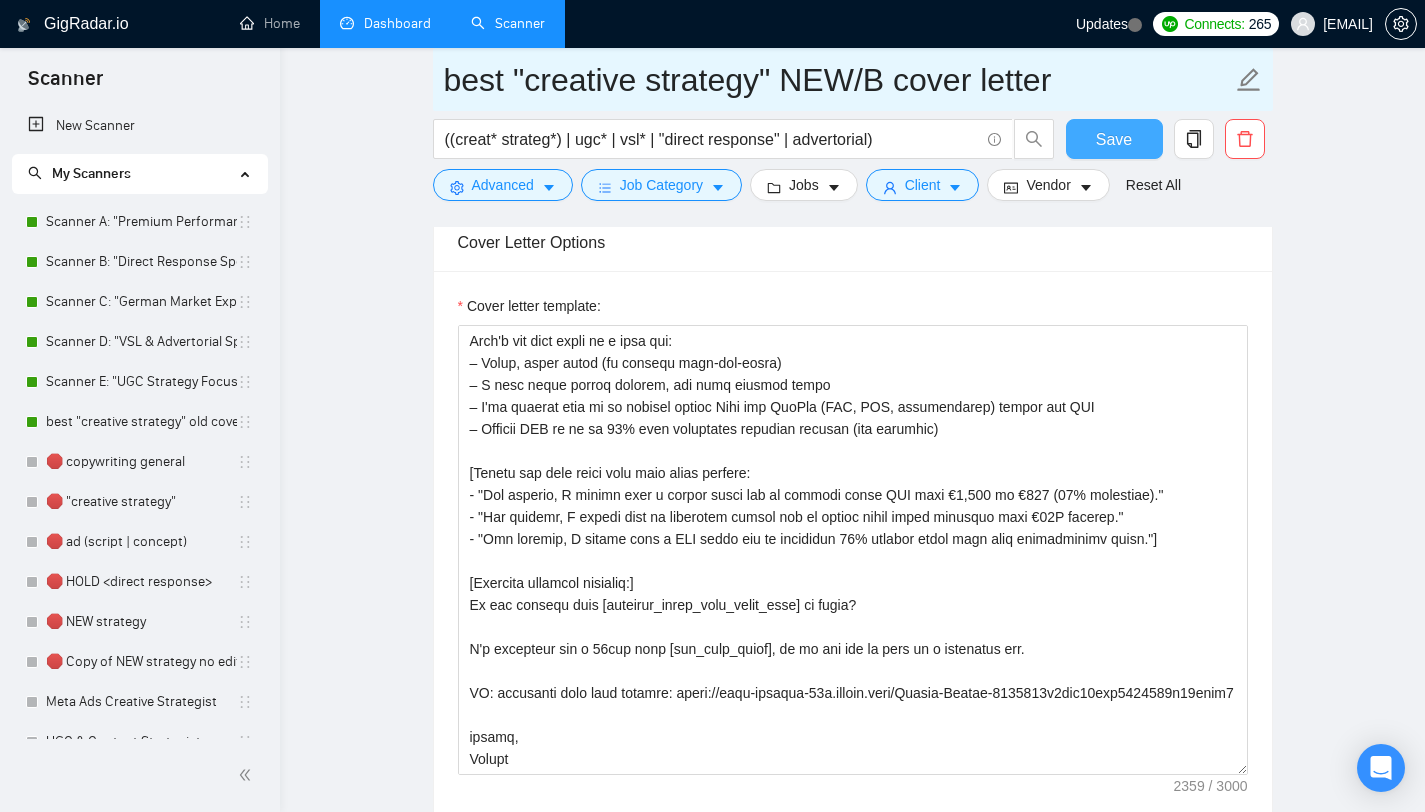 type on "best "creative strategy" NEW/B cover letter" 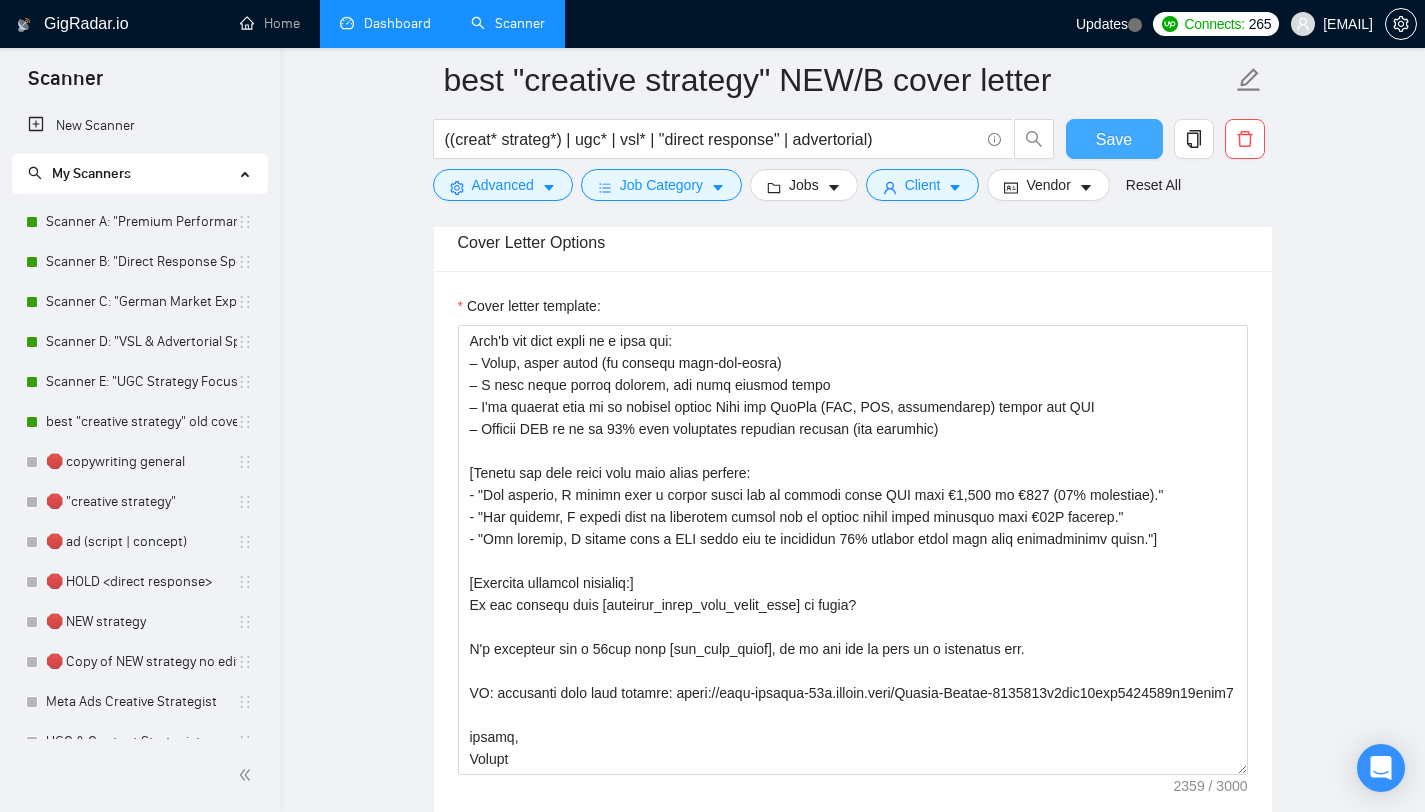 click on "Save" at bounding box center [1114, 139] 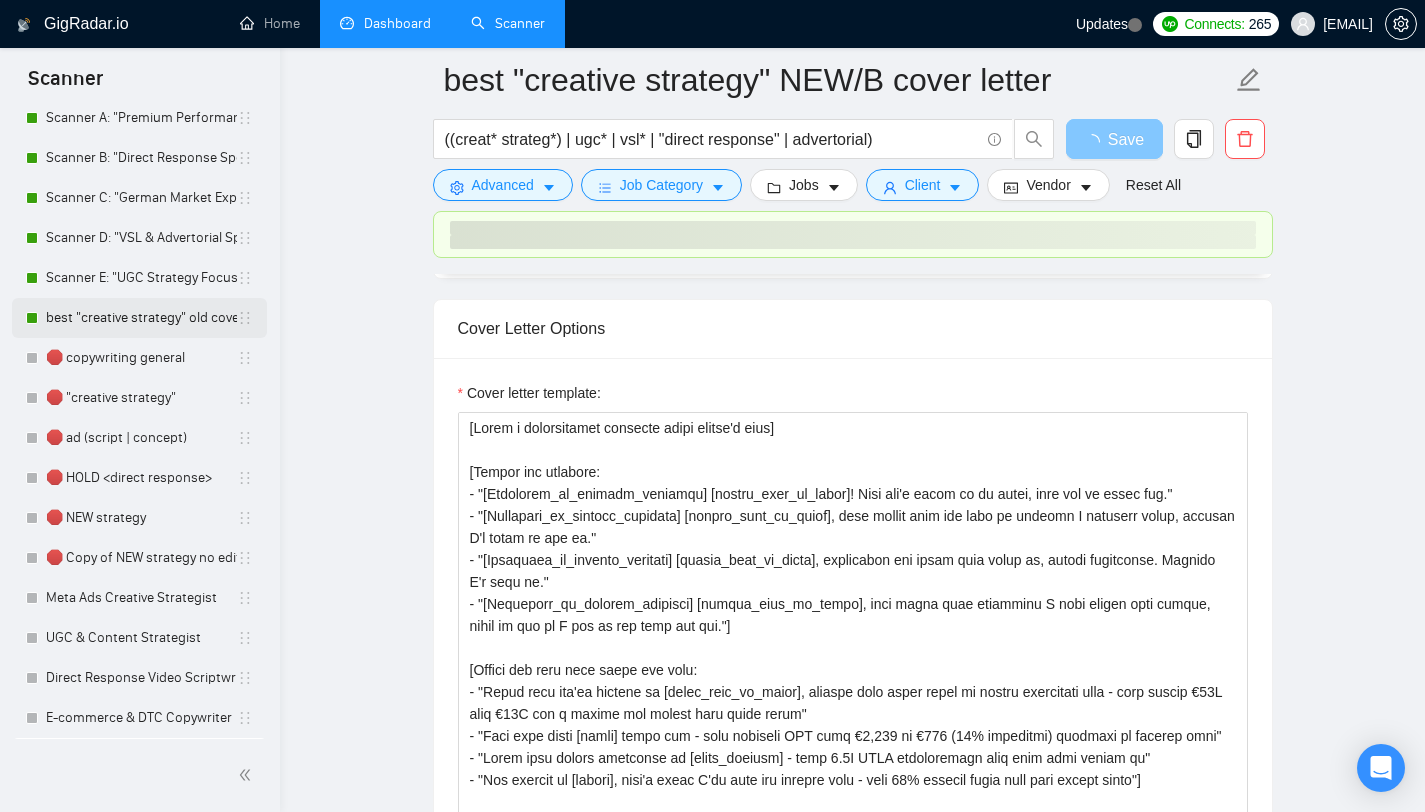scroll, scrollTop: 143, scrollLeft: 0, axis: vertical 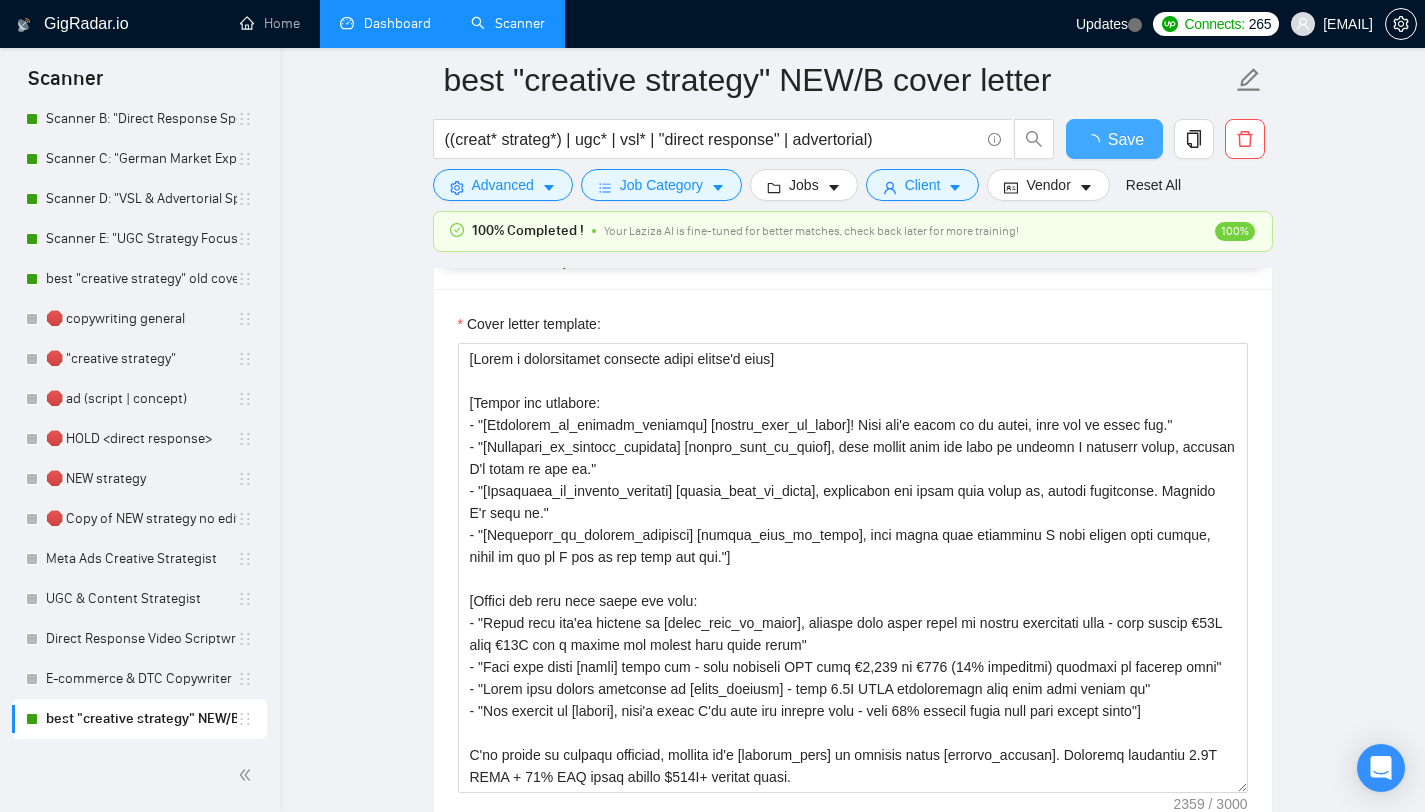 type 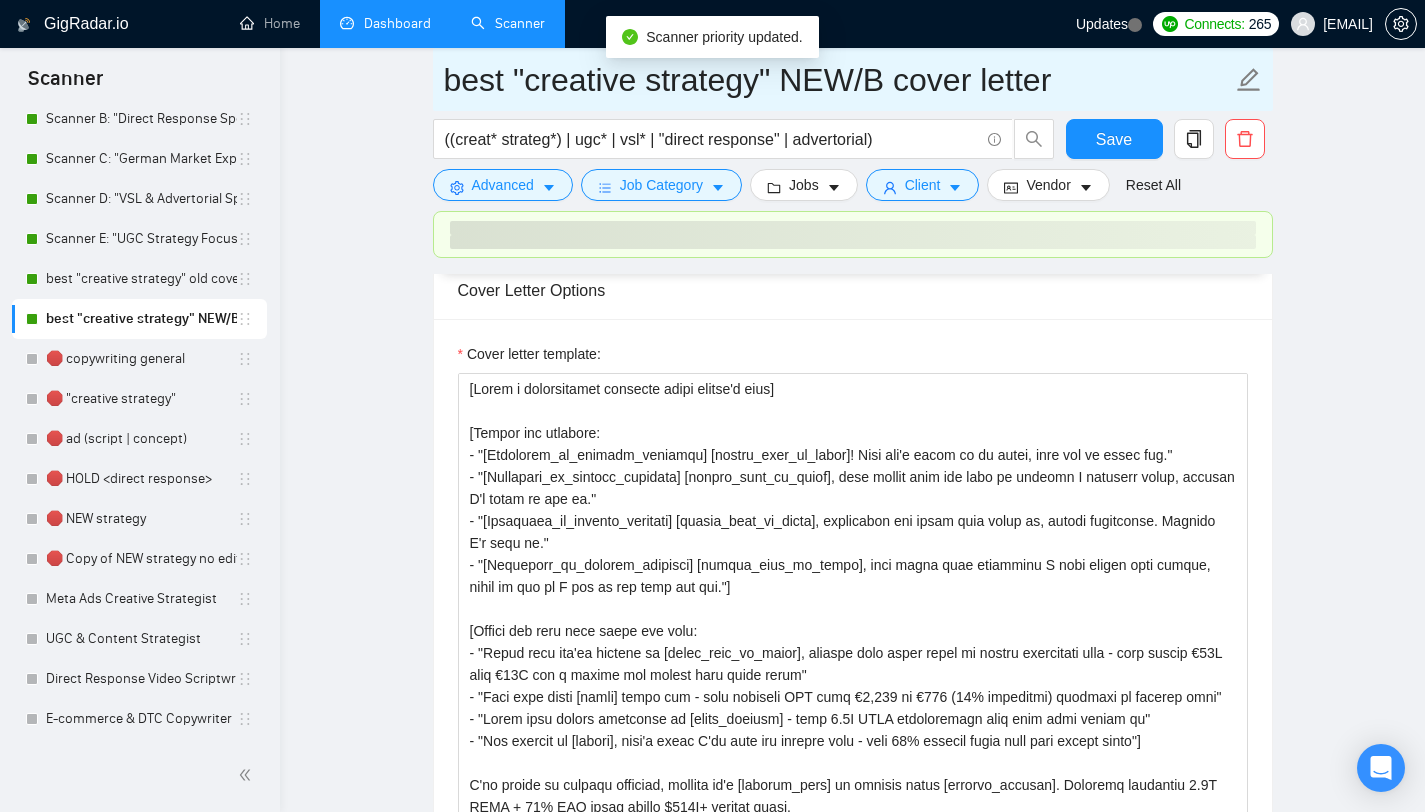 drag, startPoint x: 877, startPoint y: 74, endPoint x: 788, endPoint y: 75, distance: 89.005615 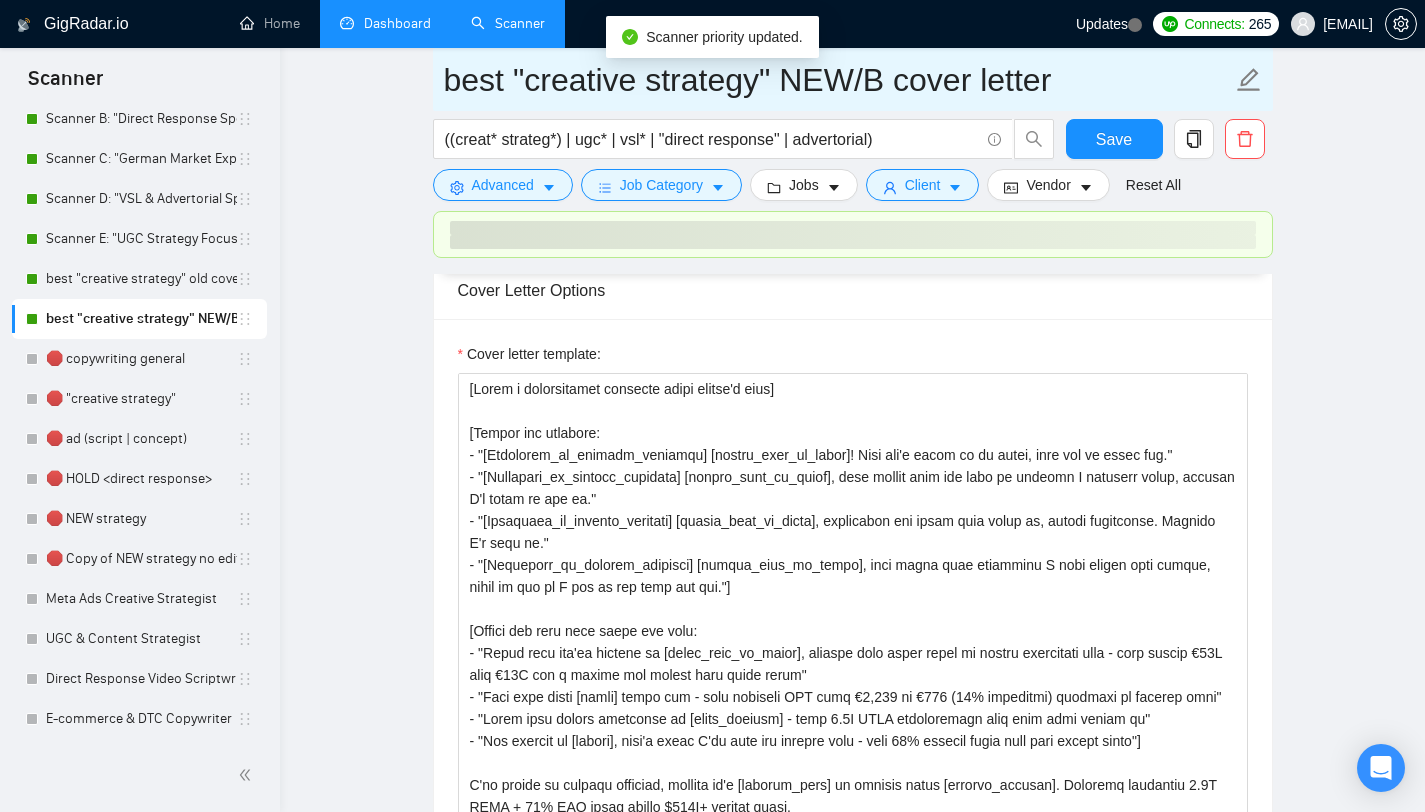 click on "best "creative strategy" NEW/B cover letter" at bounding box center [838, 80] 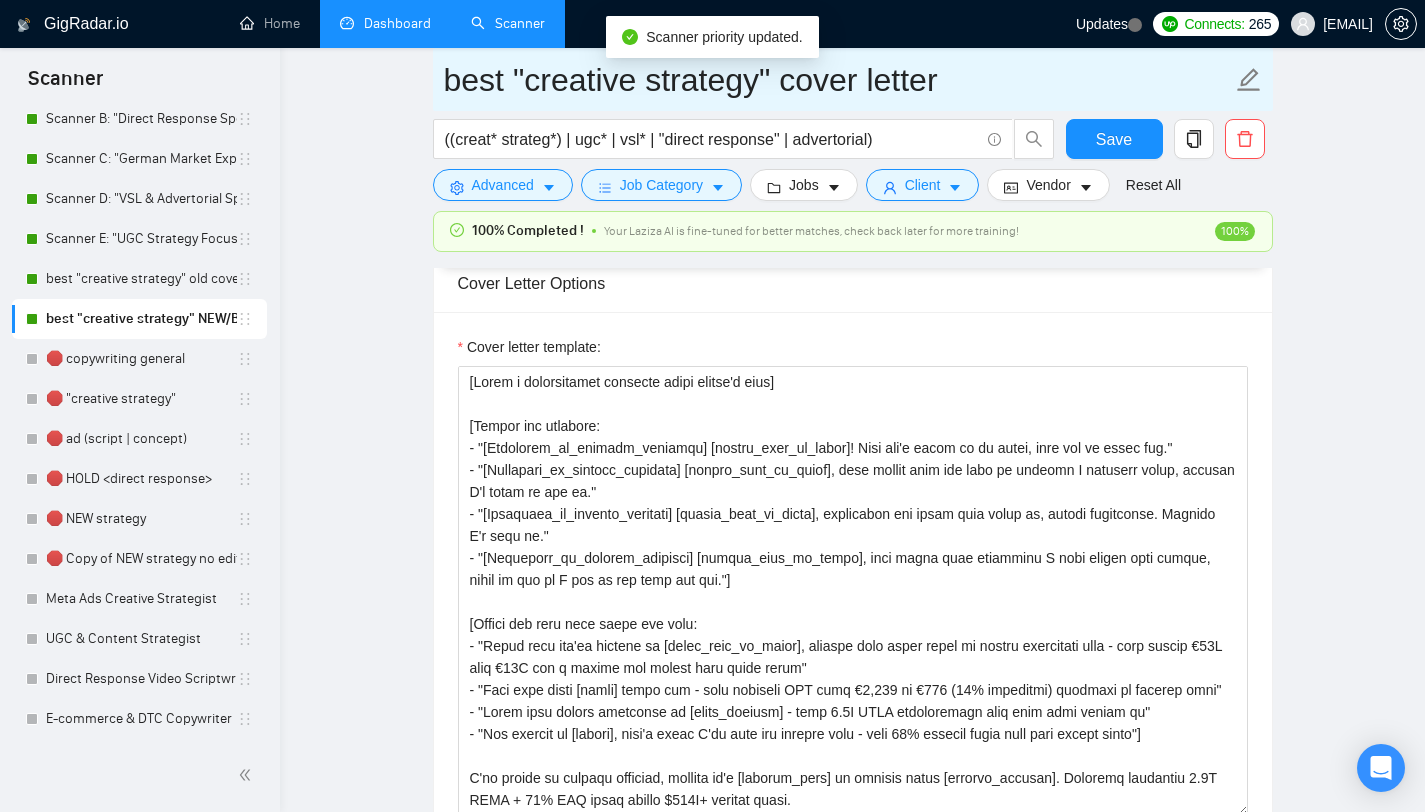click on "best "creative strategy" cover letter" at bounding box center (838, 80) 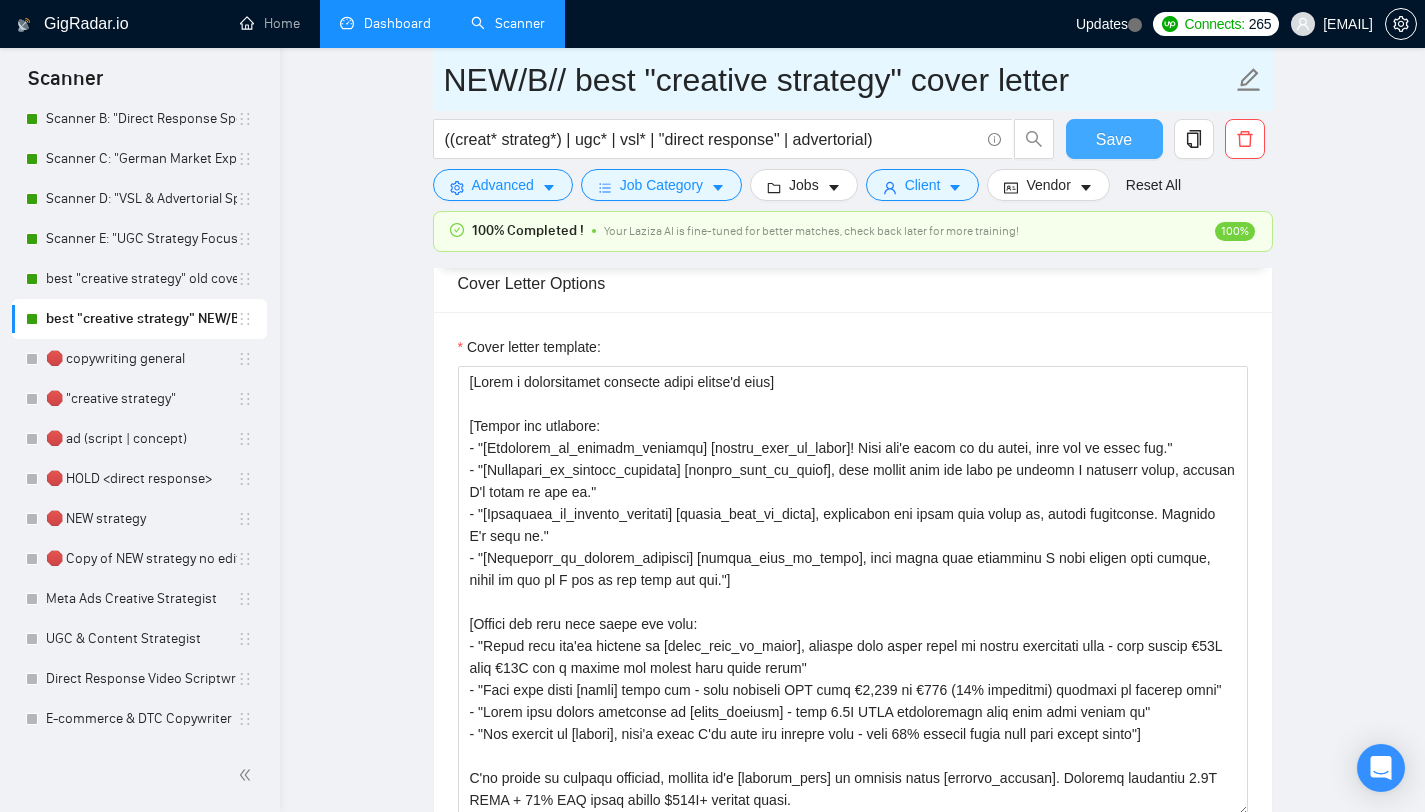 type on "NEW/B// best "creative strategy" cover letter" 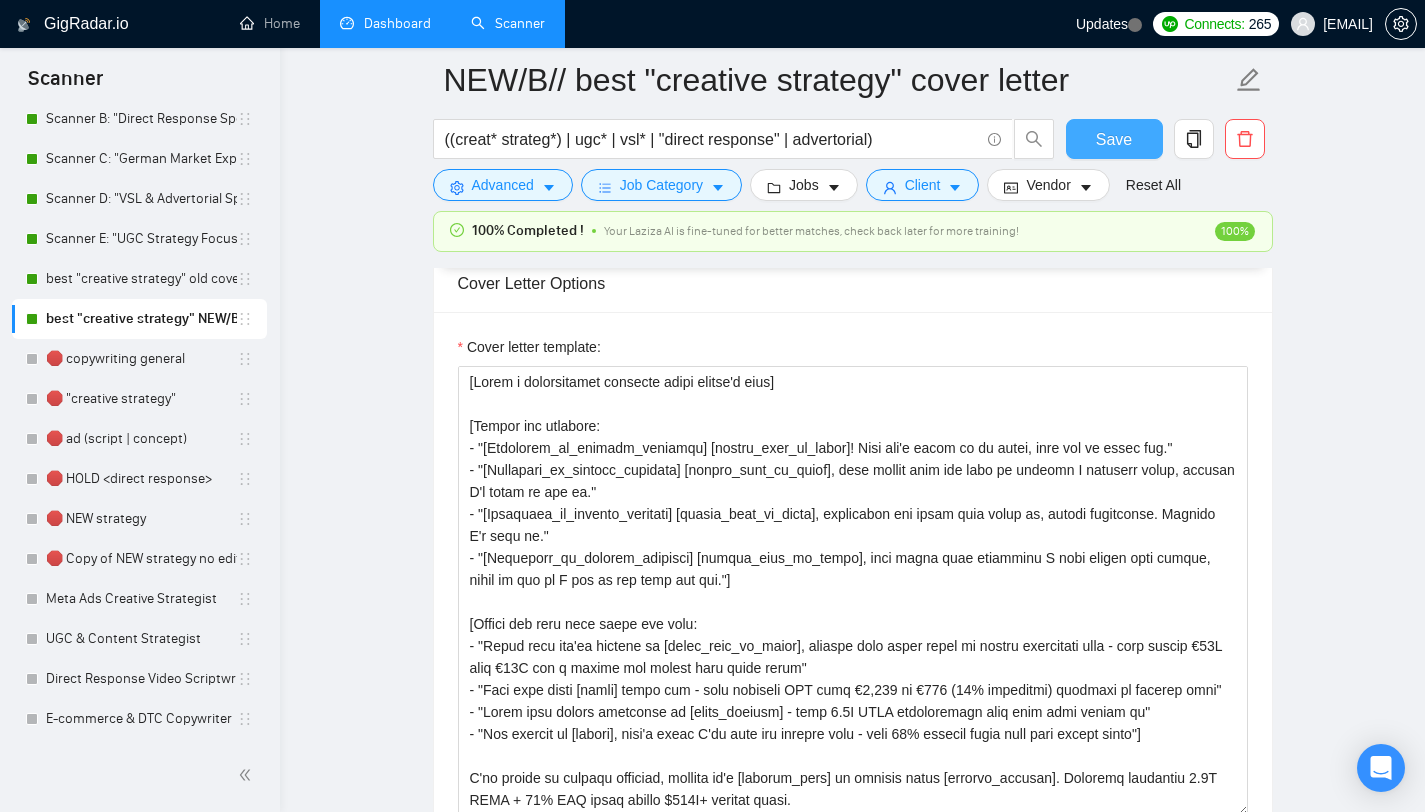 click on "Save" at bounding box center [1114, 139] 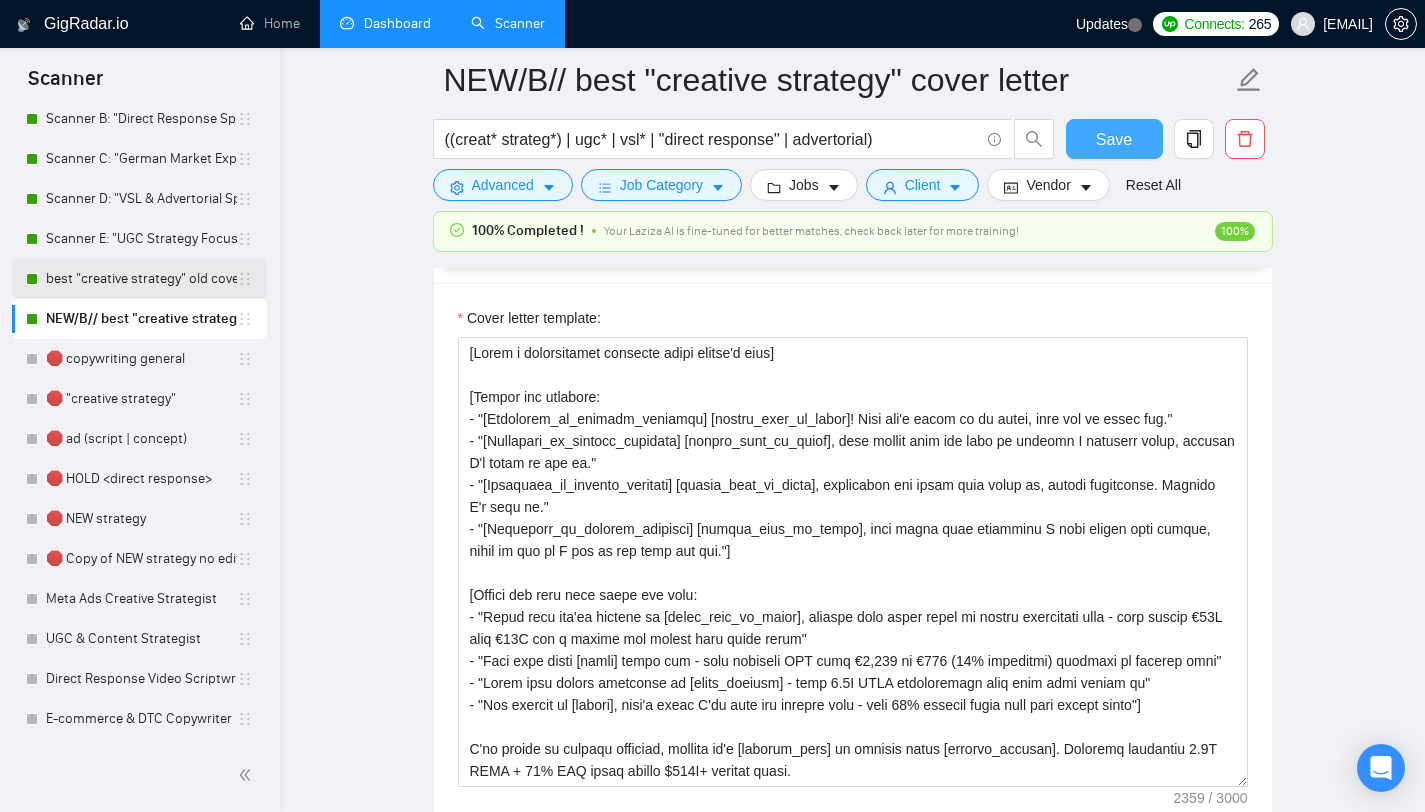 type 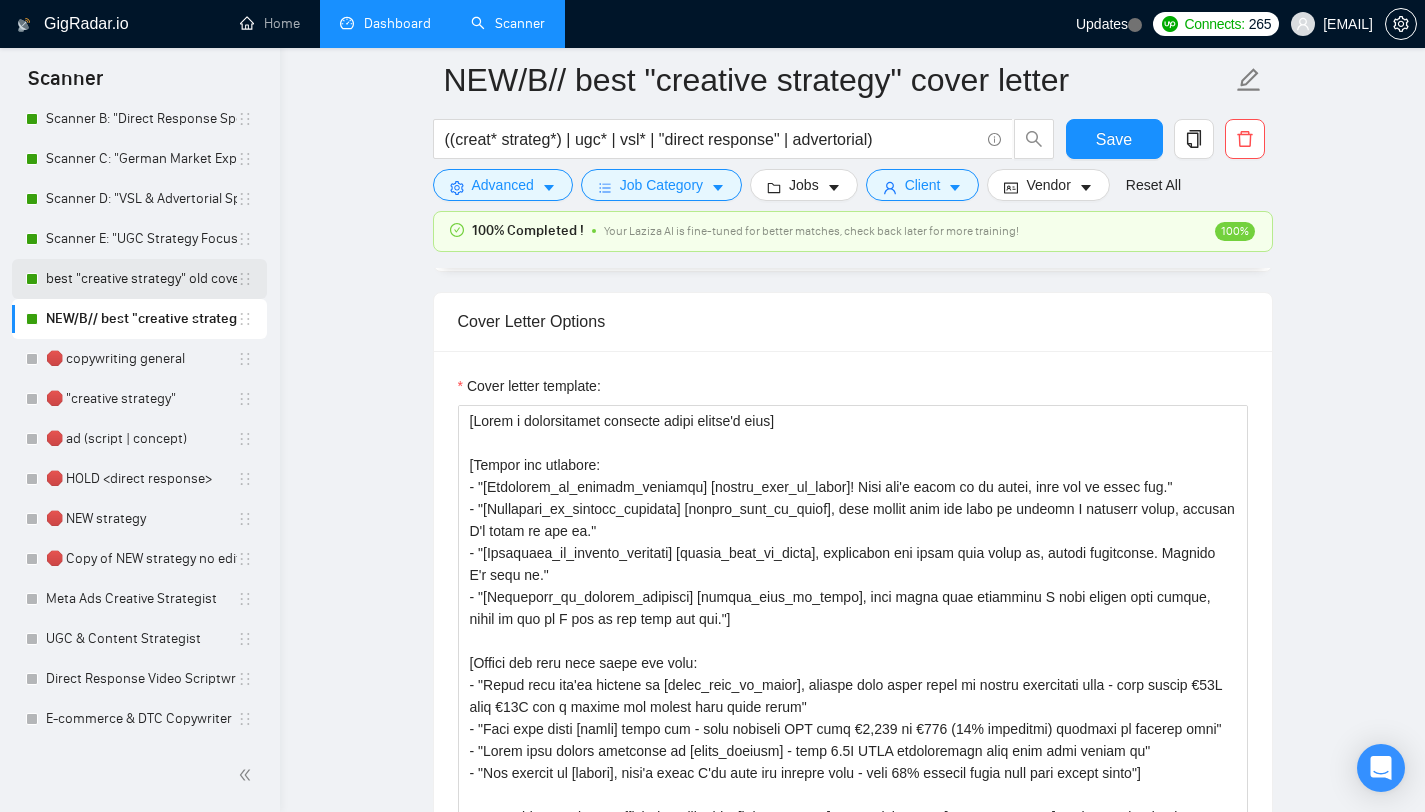 click on "best "creative strategy" old cover letter" at bounding box center [141, 279] 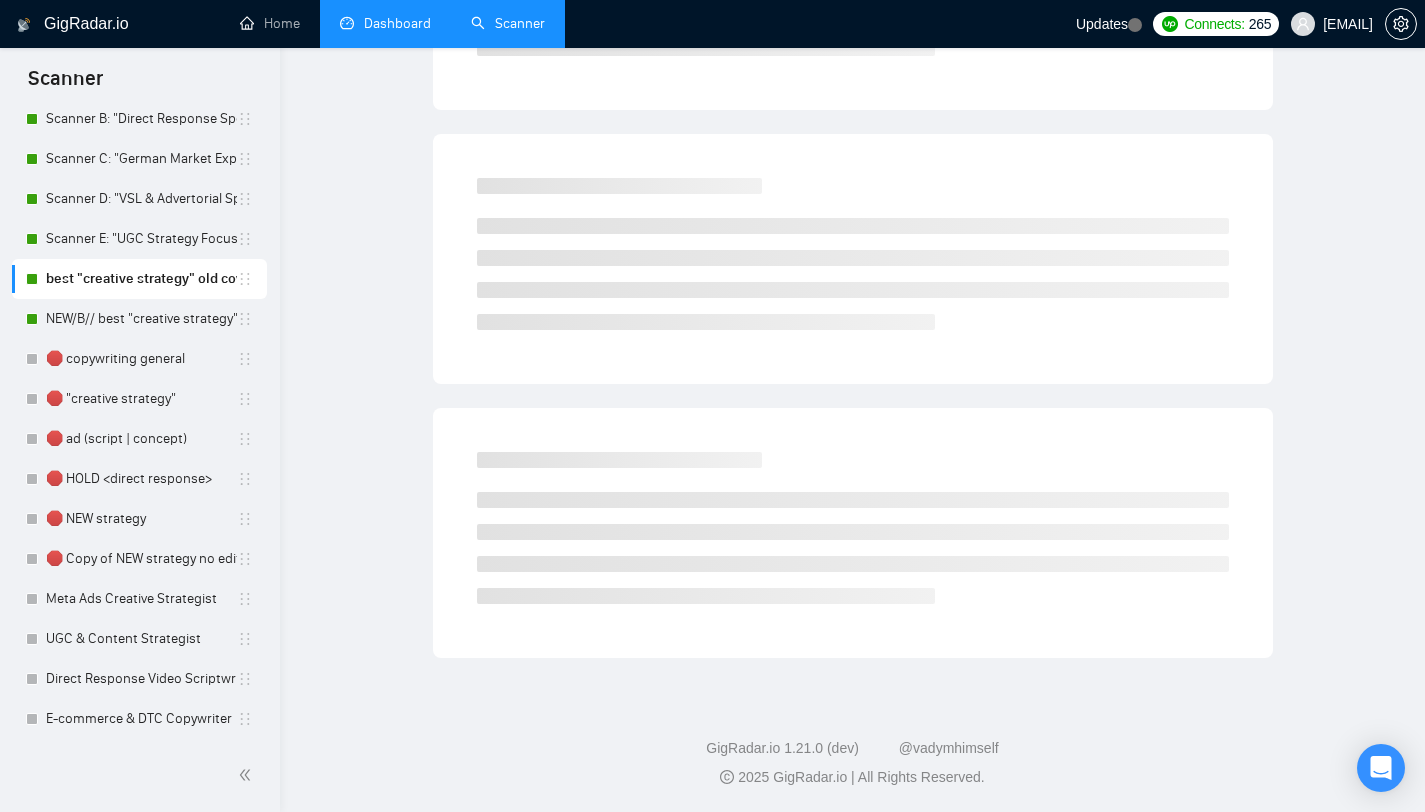 scroll, scrollTop: 0, scrollLeft: 0, axis: both 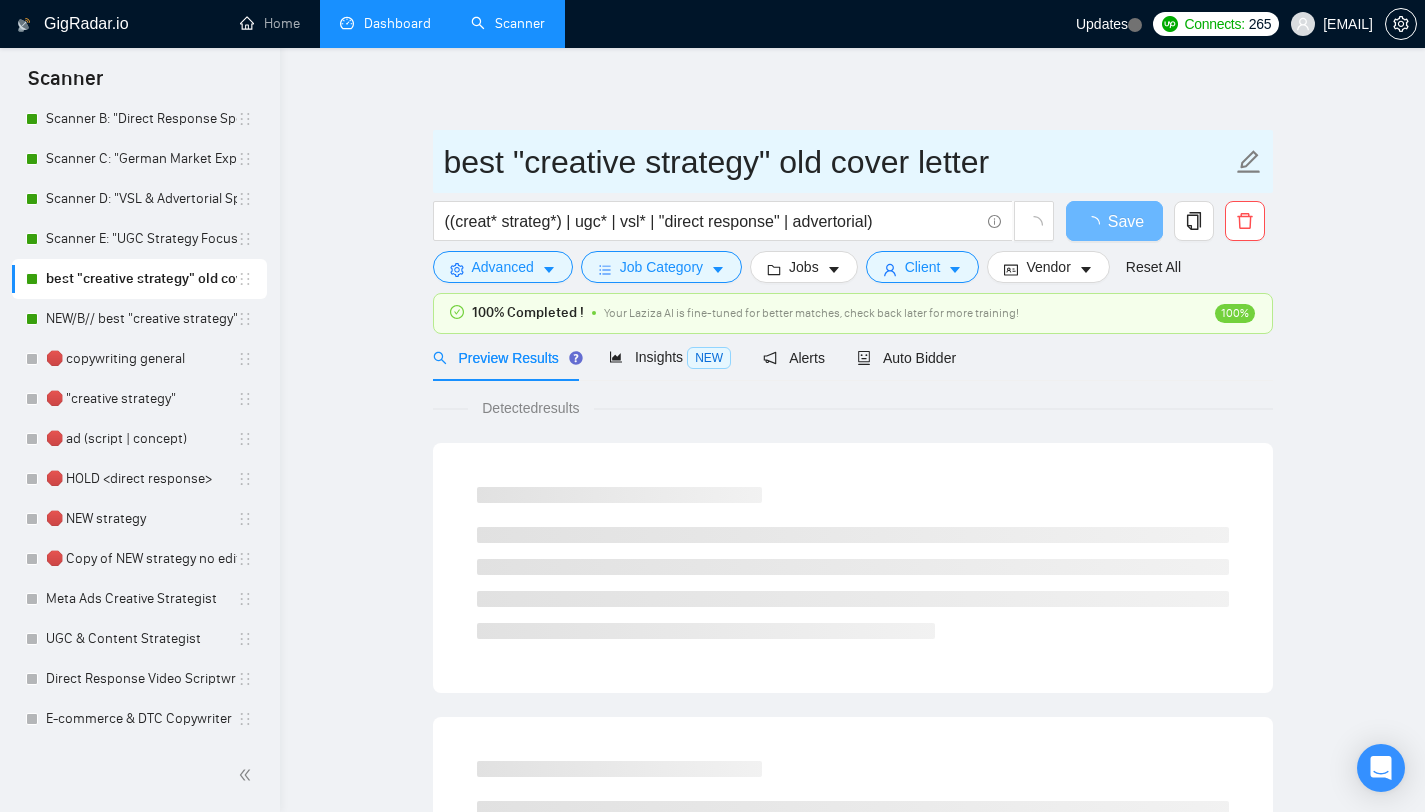 click on "best "creative strategy" old cover letter" at bounding box center (838, 162) 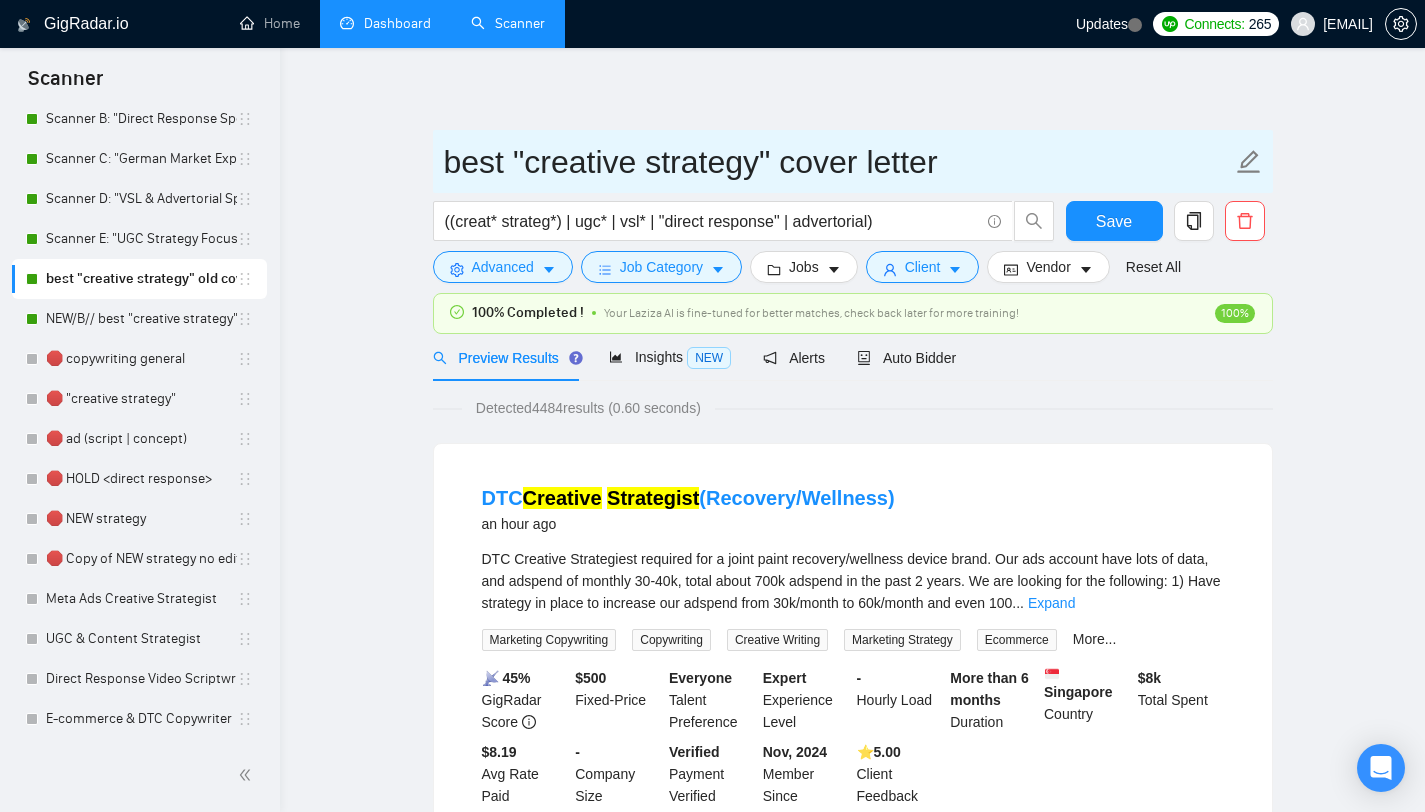 click on "best "creative strategy" cover letter" at bounding box center (838, 162) 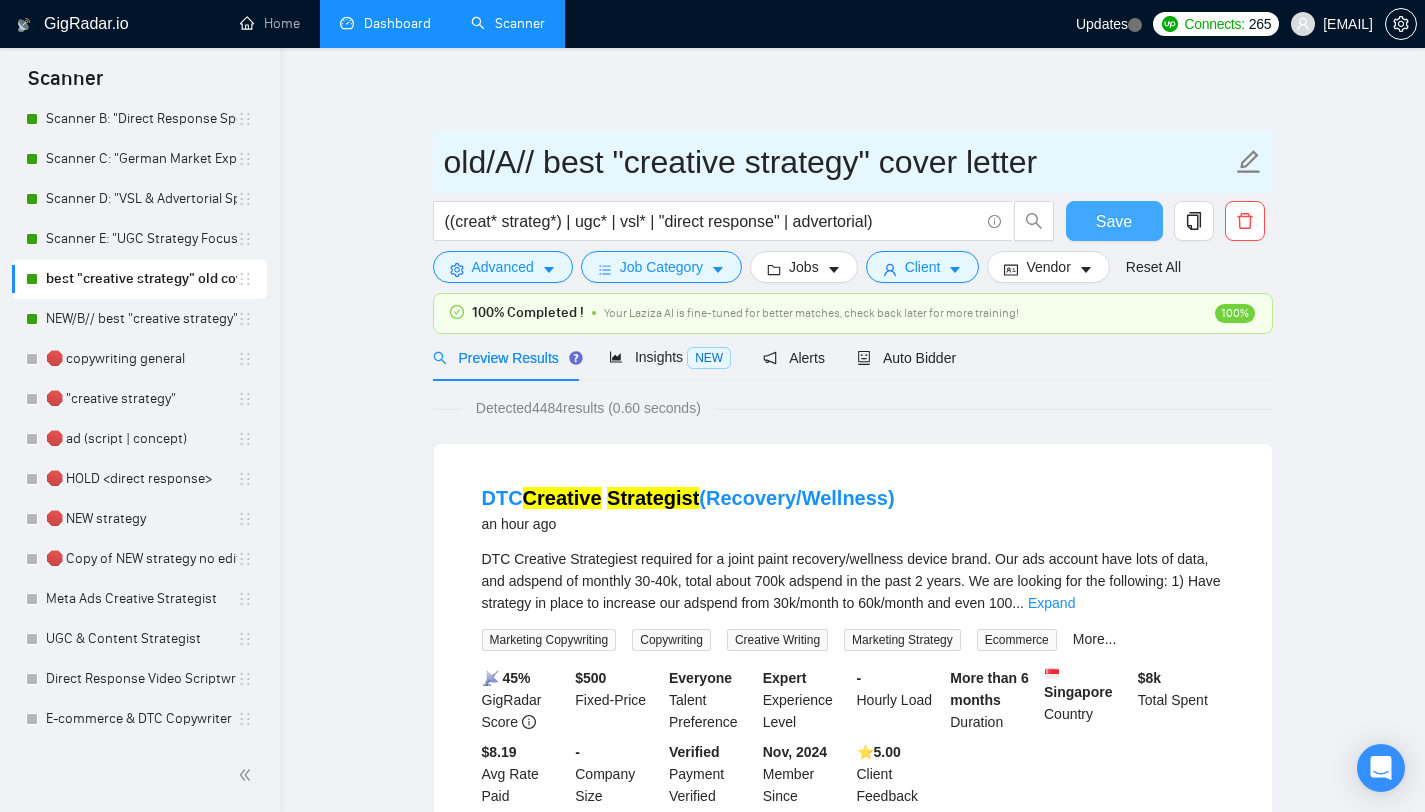 type on "old/A// best "creative strategy" cover letter" 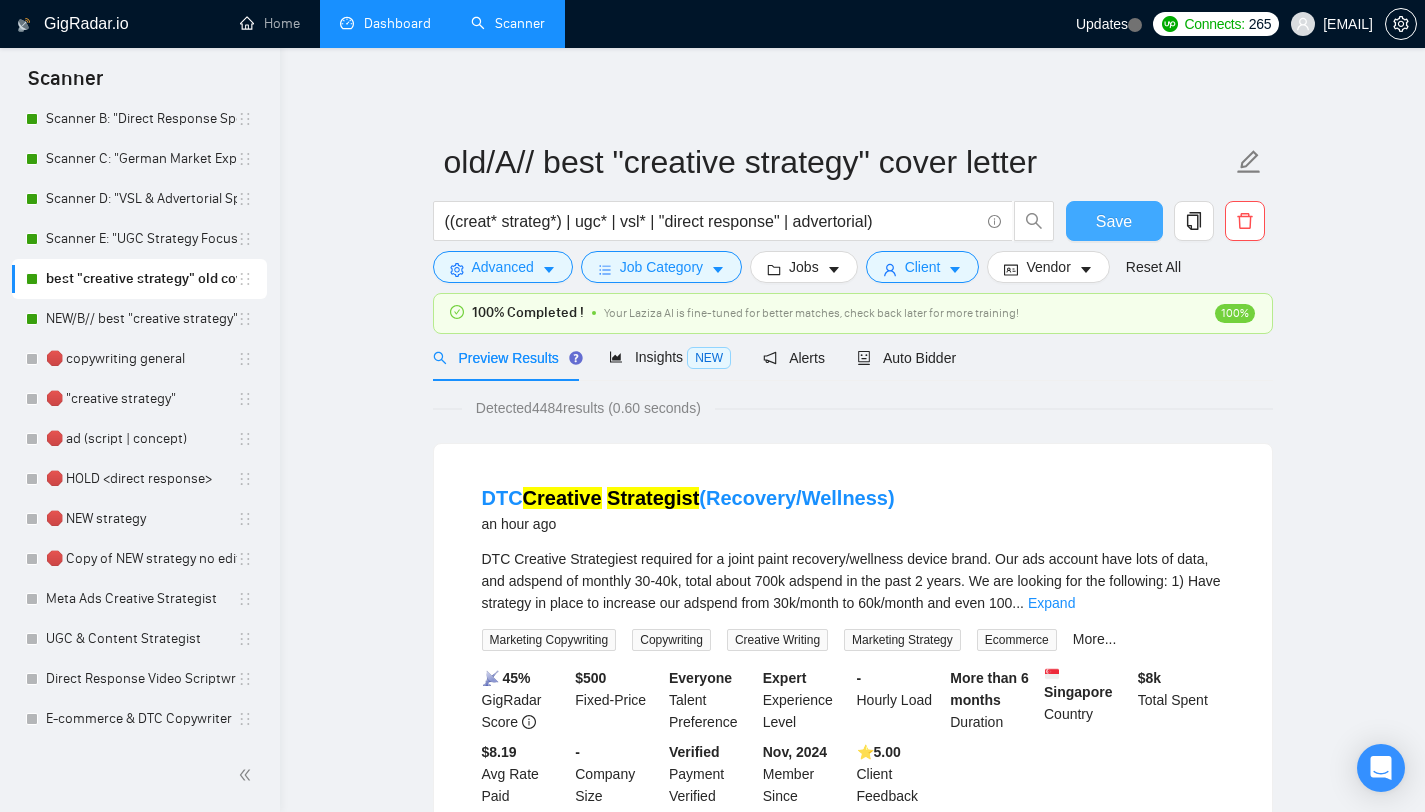 click on "Save" at bounding box center (1114, 221) 